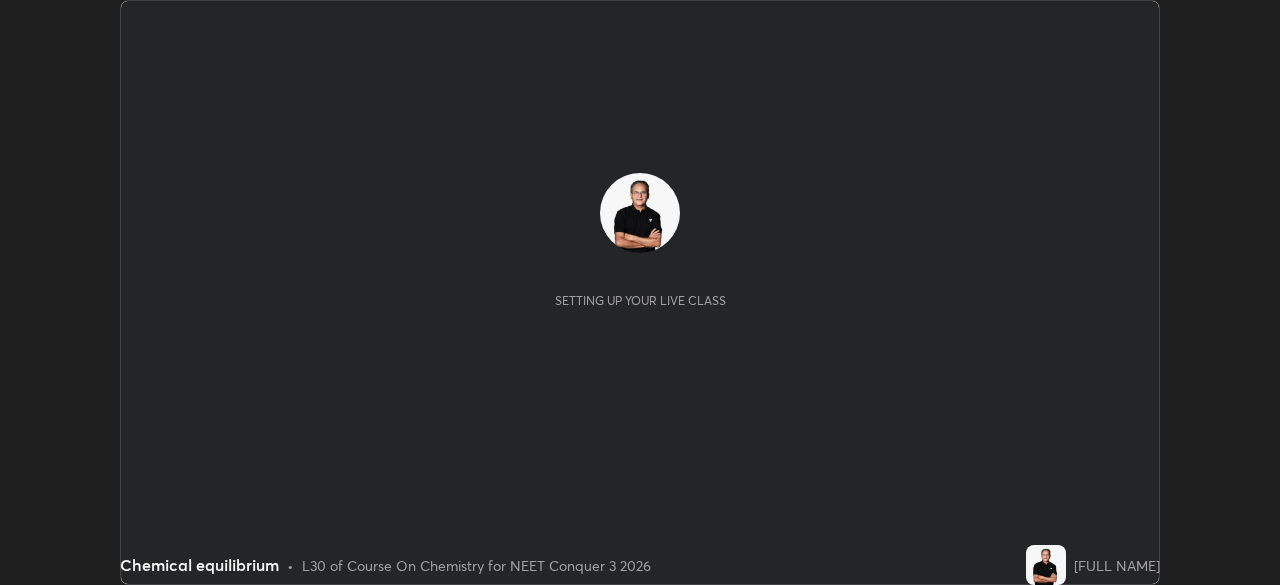 scroll, scrollTop: 0, scrollLeft: 0, axis: both 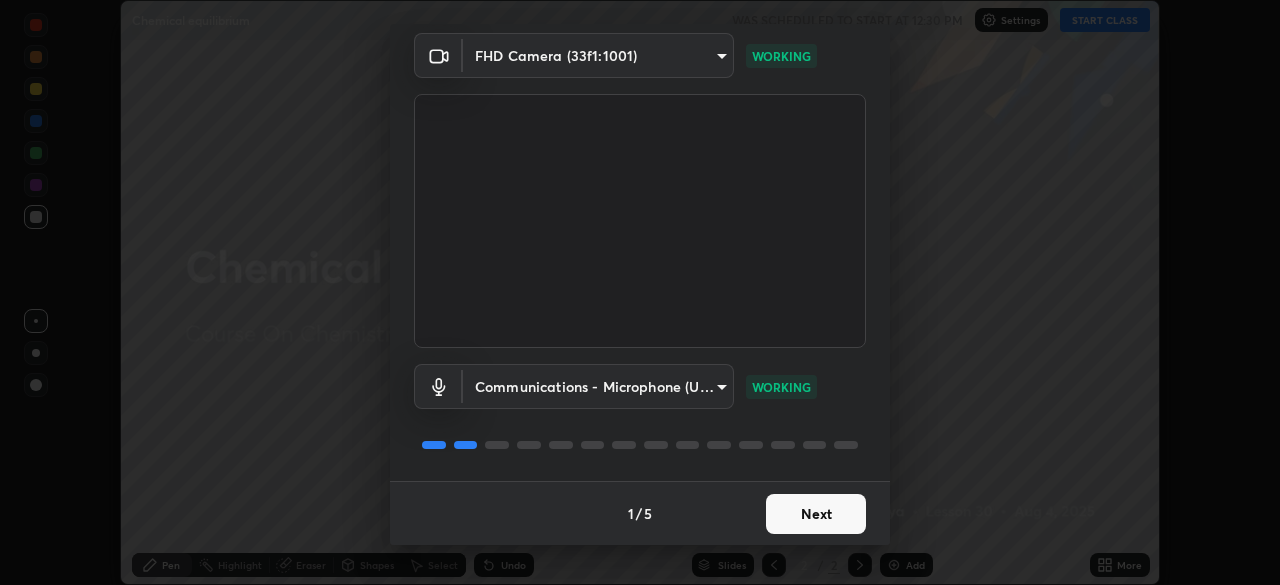 click on "Next" at bounding box center [816, 514] 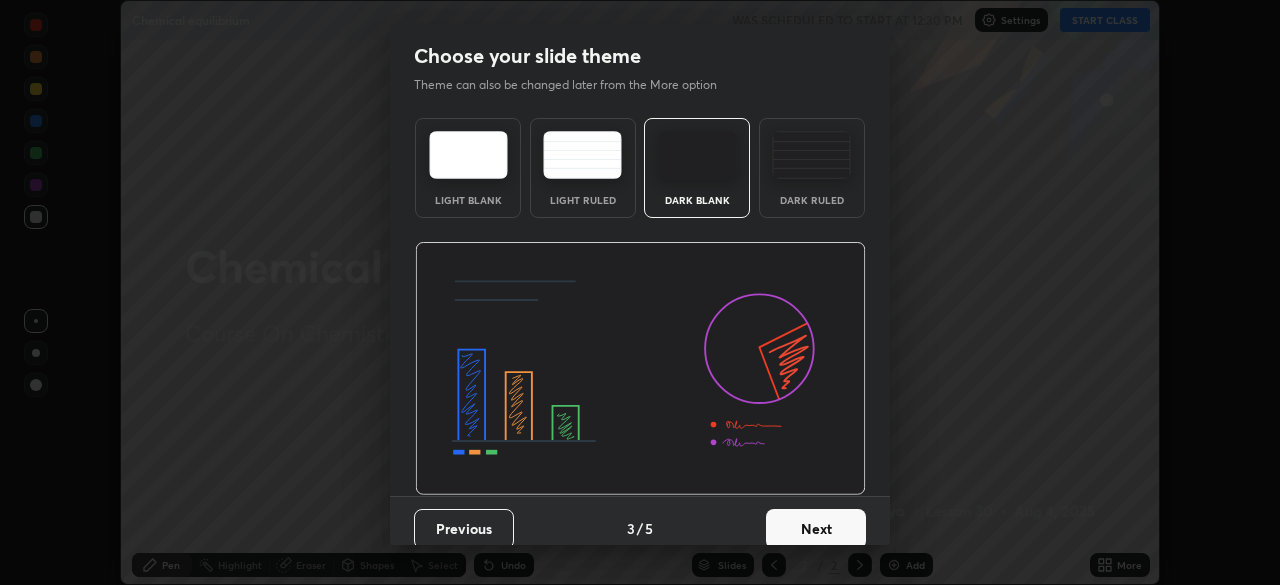click on "Next" at bounding box center (816, 529) 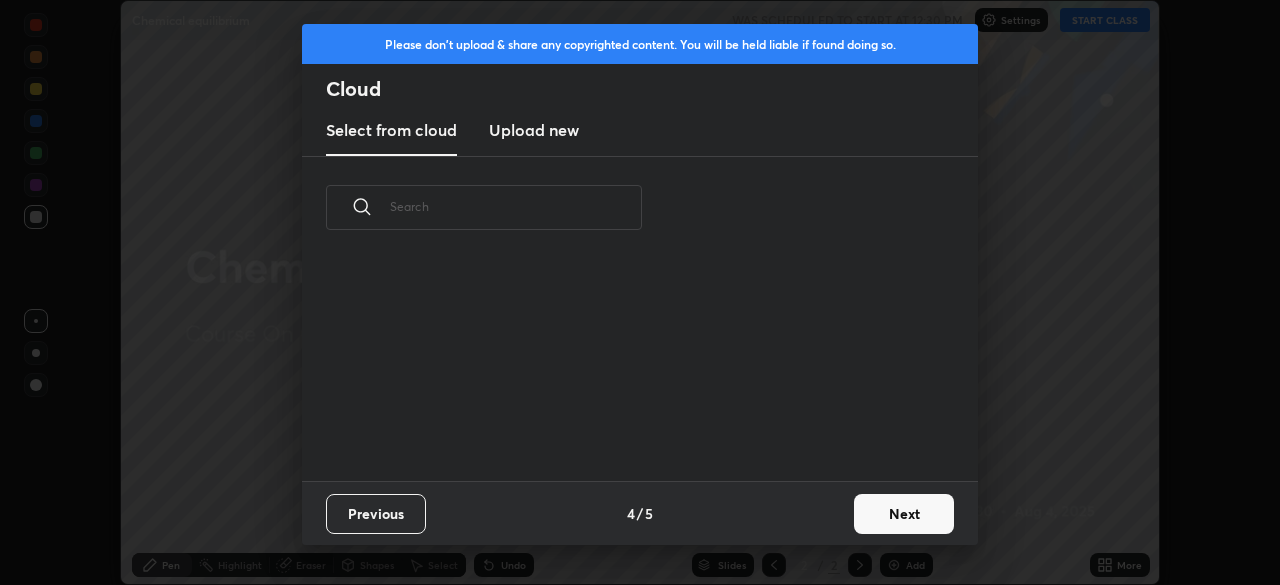 scroll, scrollTop: 7, scrollLeft: 11, axis: both 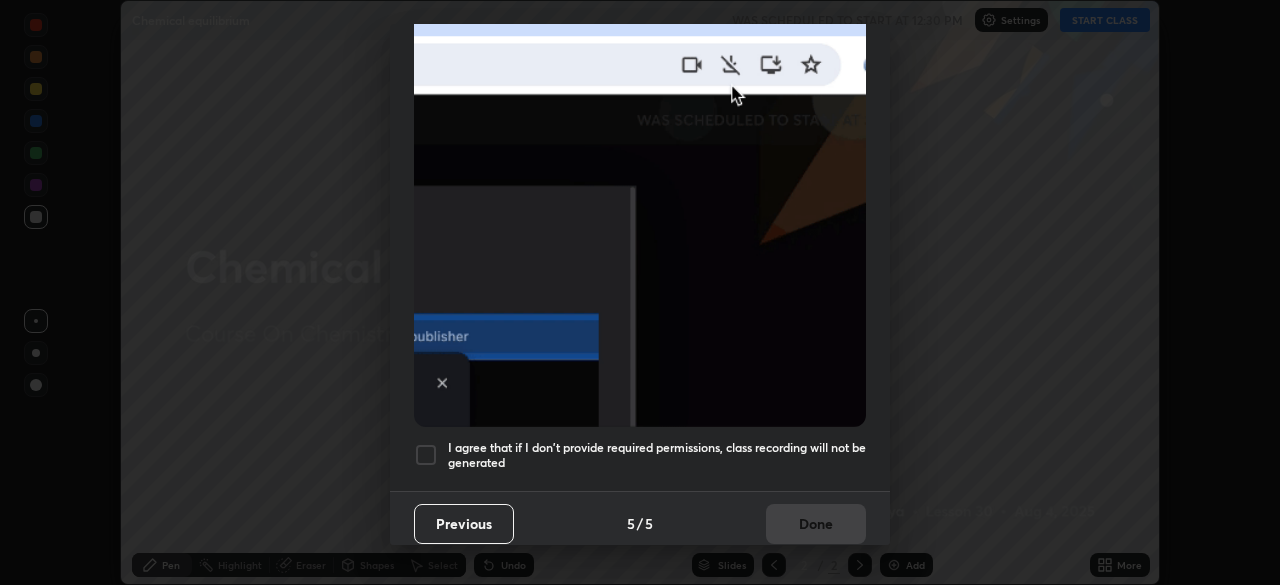 click at bounding box center [426, 455] 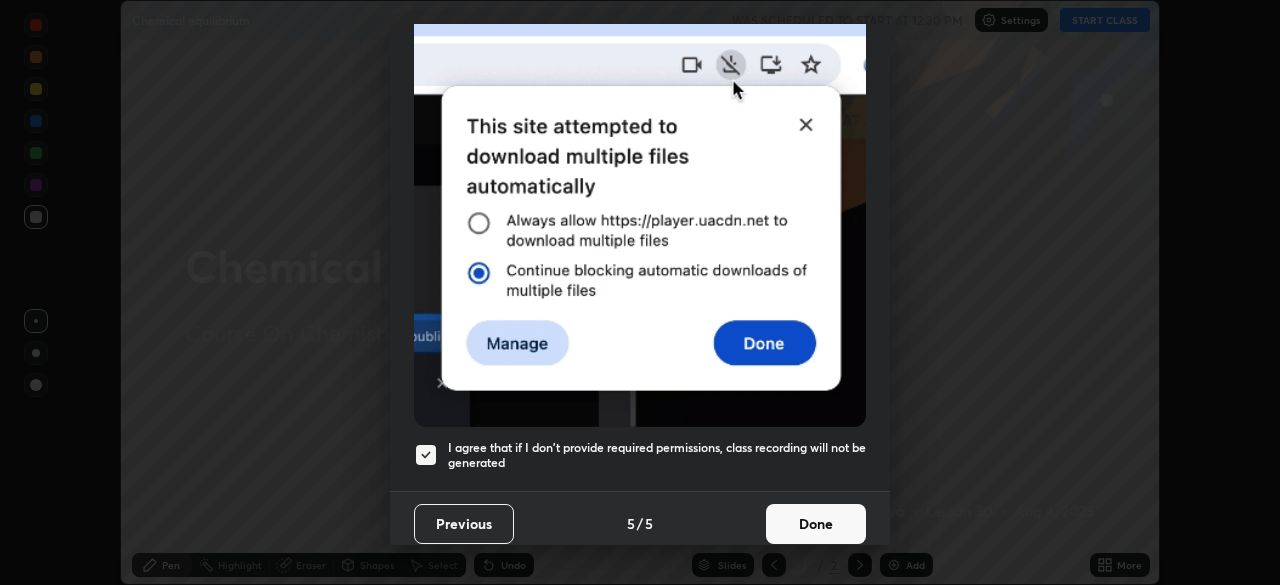 click on "Done" at bounding box center (816, 524) 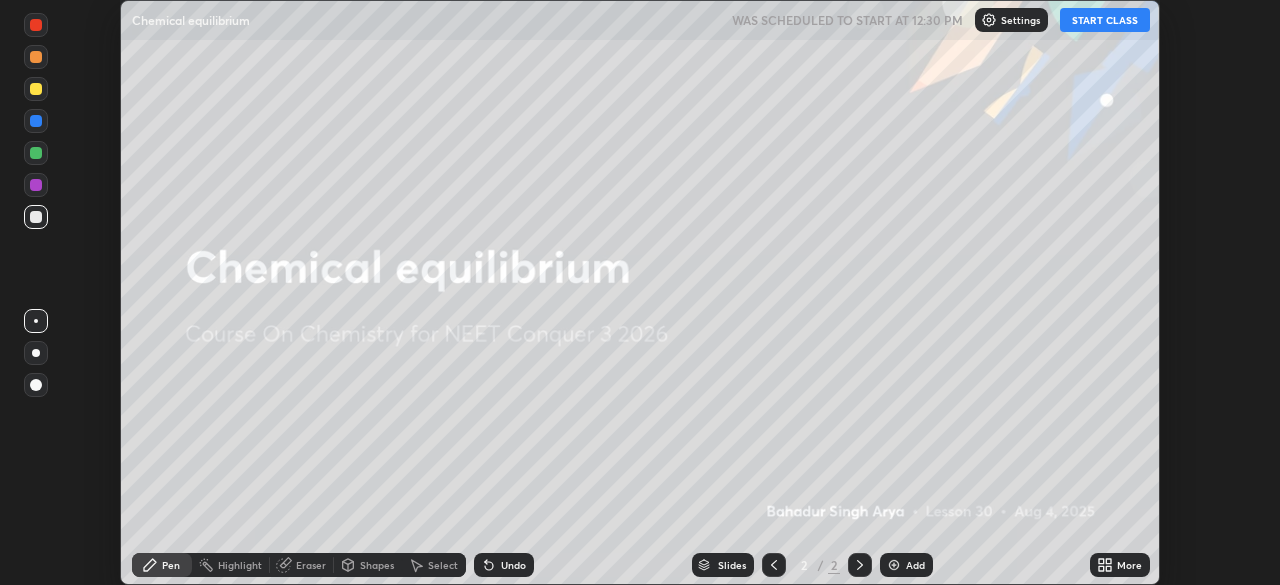 click on "Add" at bounding box center [906, 565] 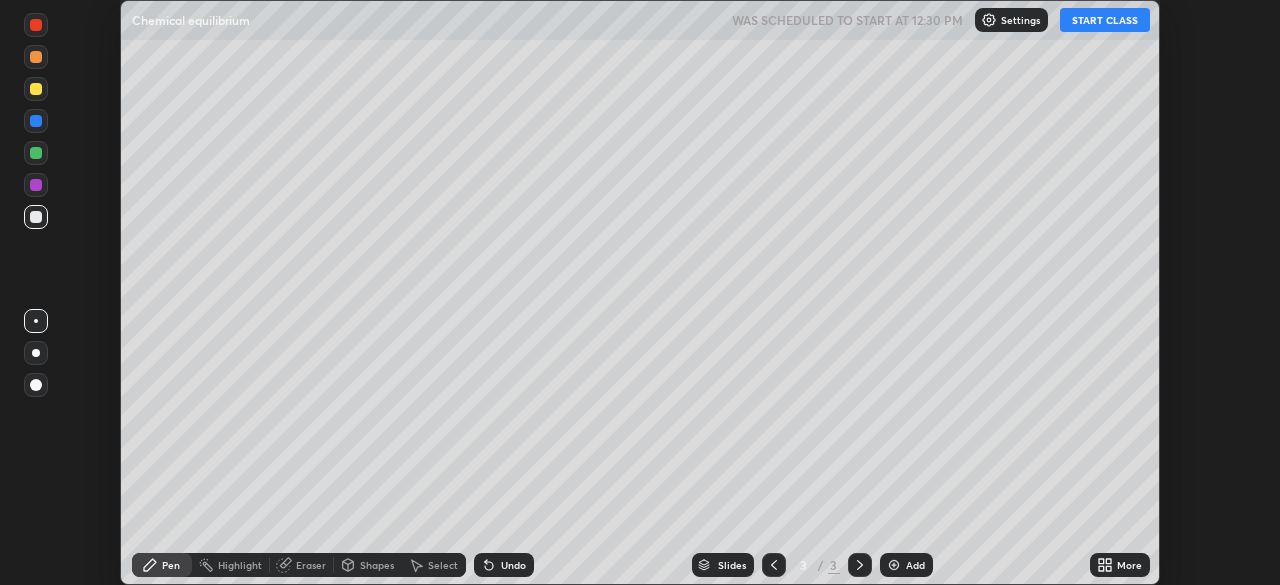 click 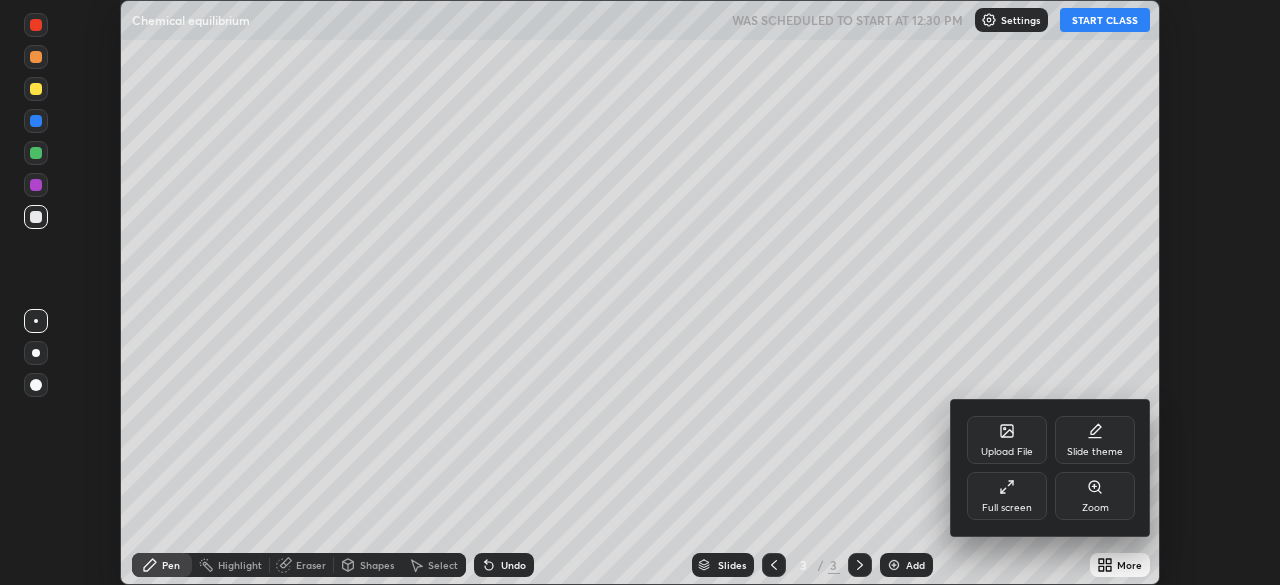 click 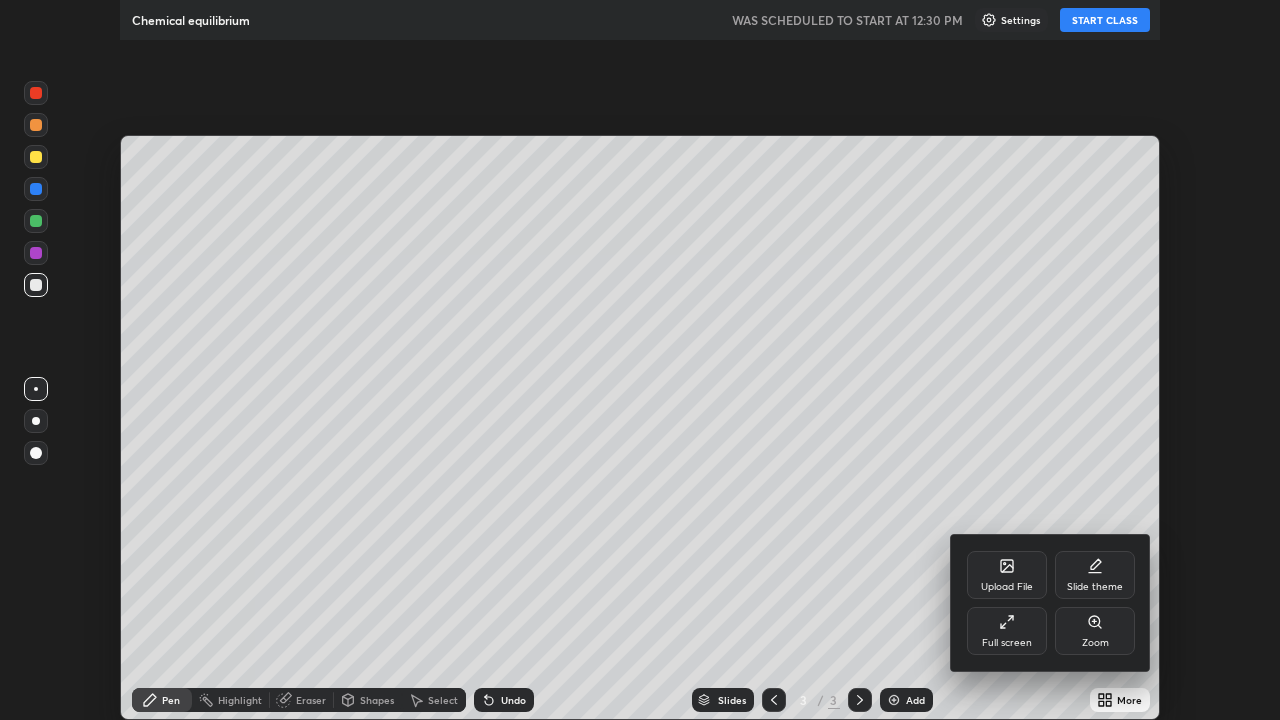scroll, scrollTop: 99280, scrollLeft: 98720, axis: both 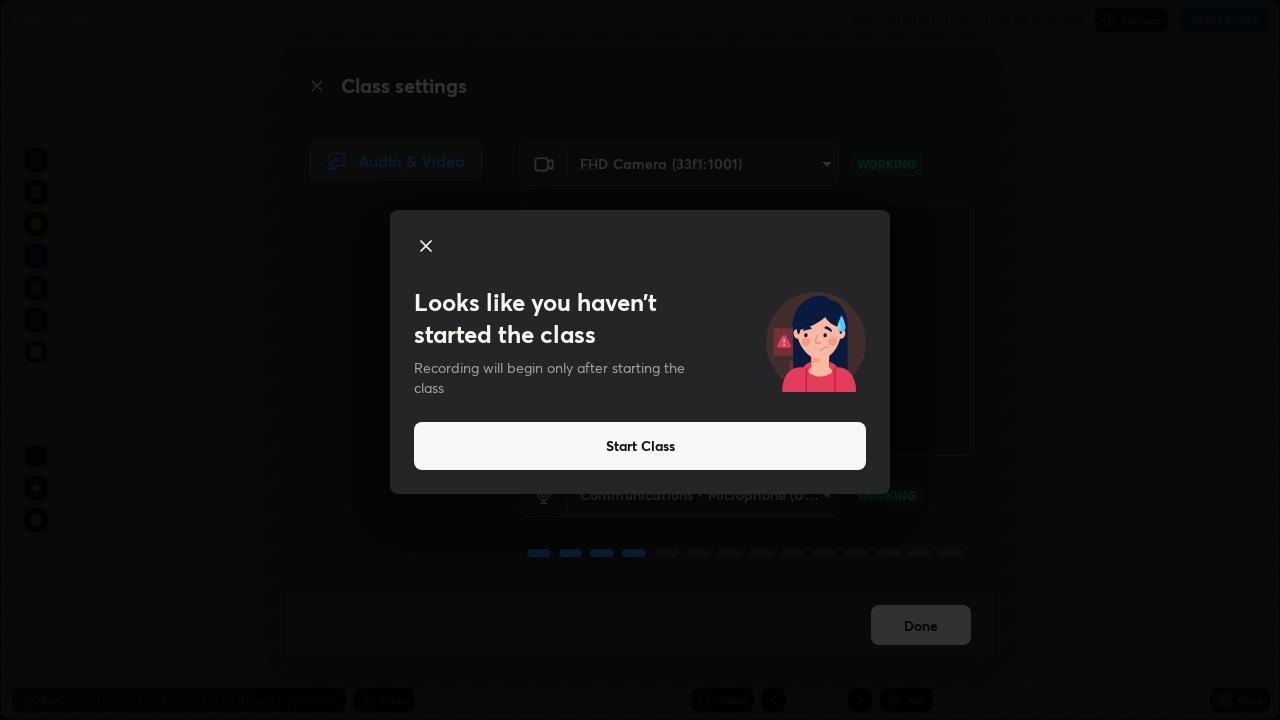 click on "Start Class" at bounding box center (640, 446) 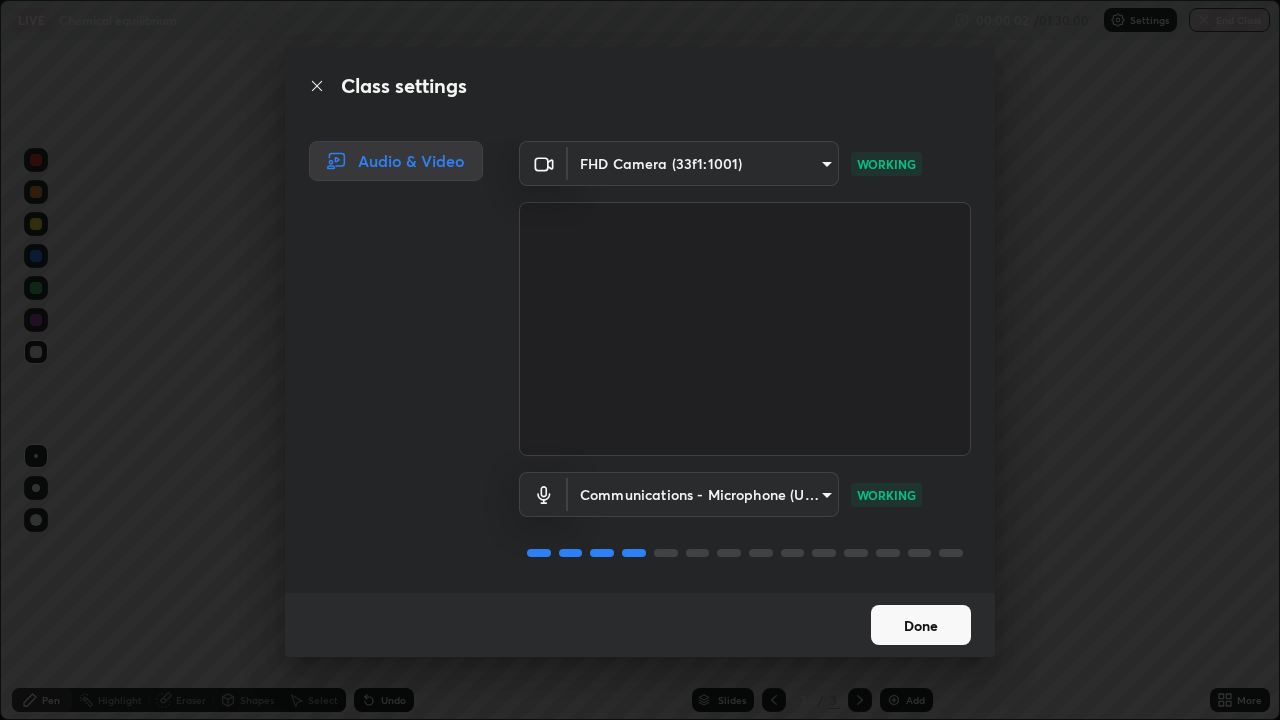 click on "Done" at bounding box center (921, 625) 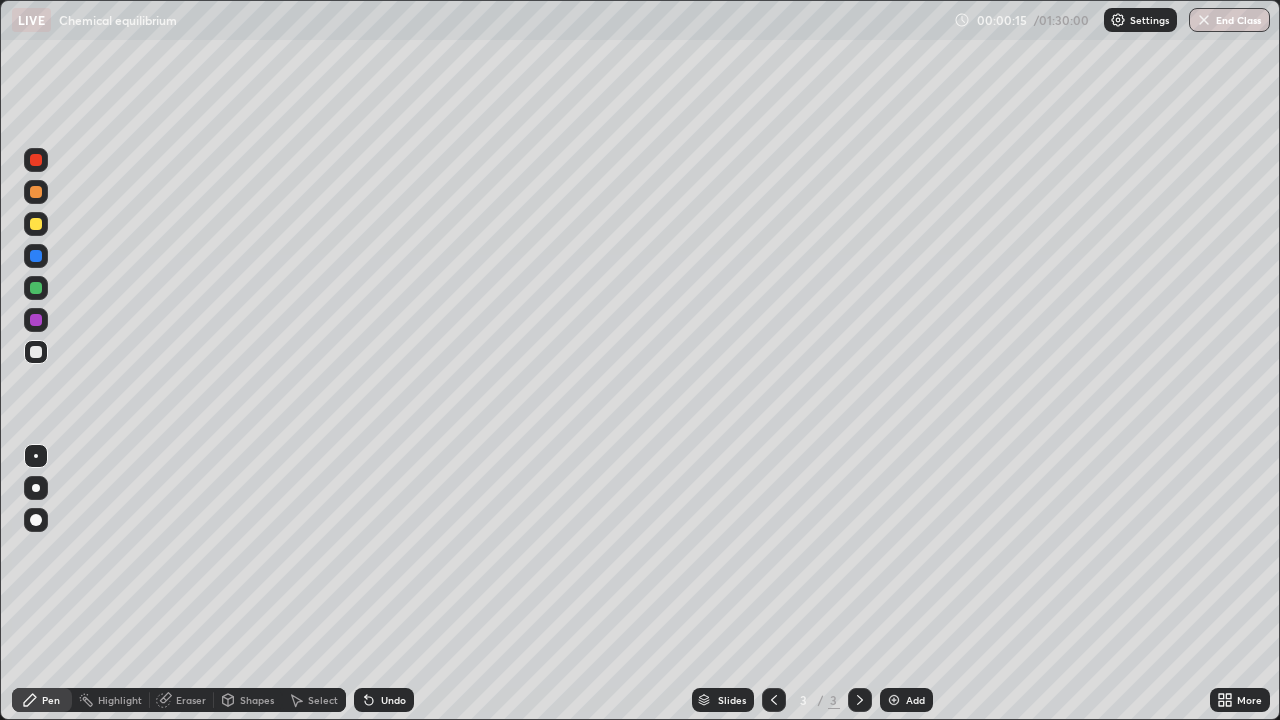 click at bounding box center [36, 488] 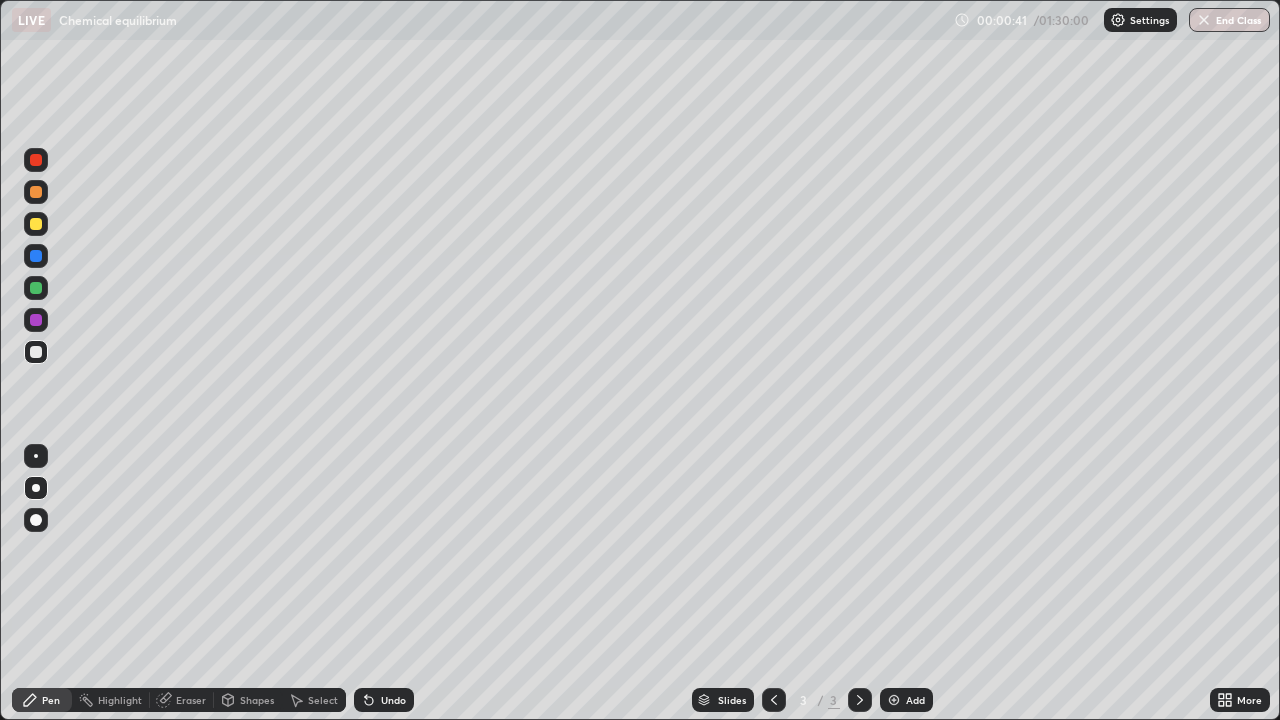 click at bounding box center (36, 224) 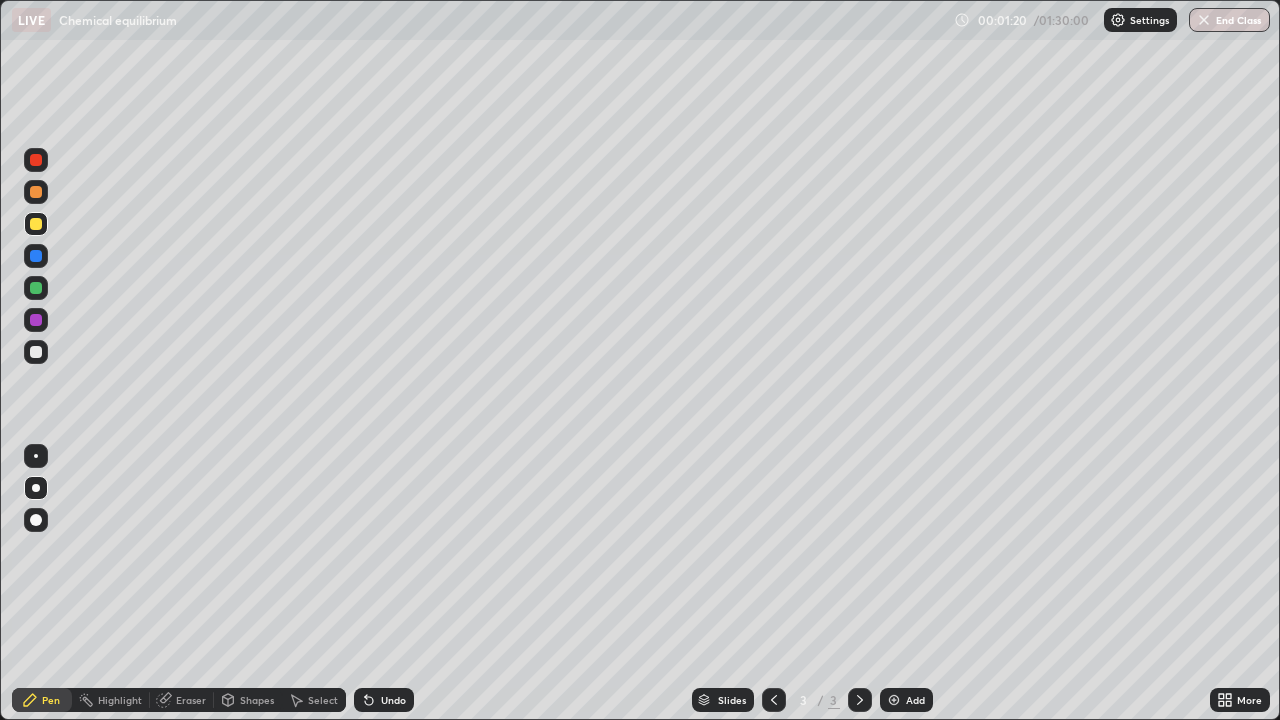 click at bounding box center [36, 288] 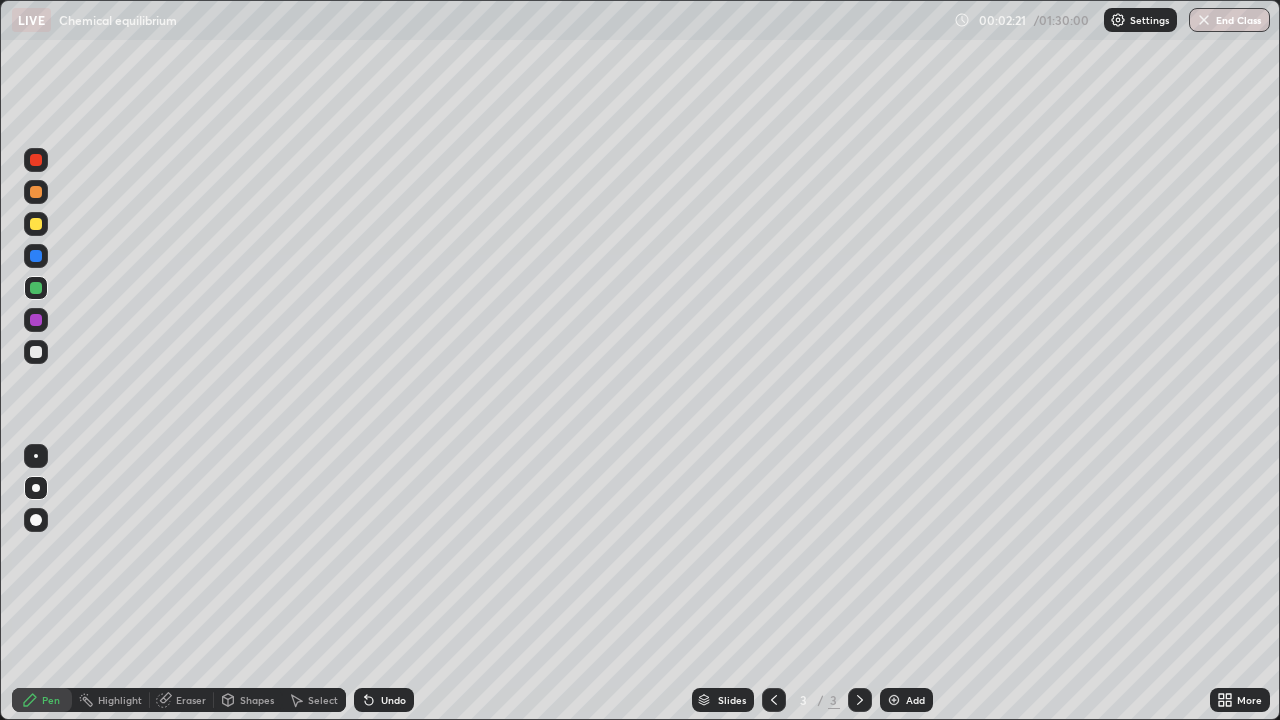 click at bounding box center [36, 352] 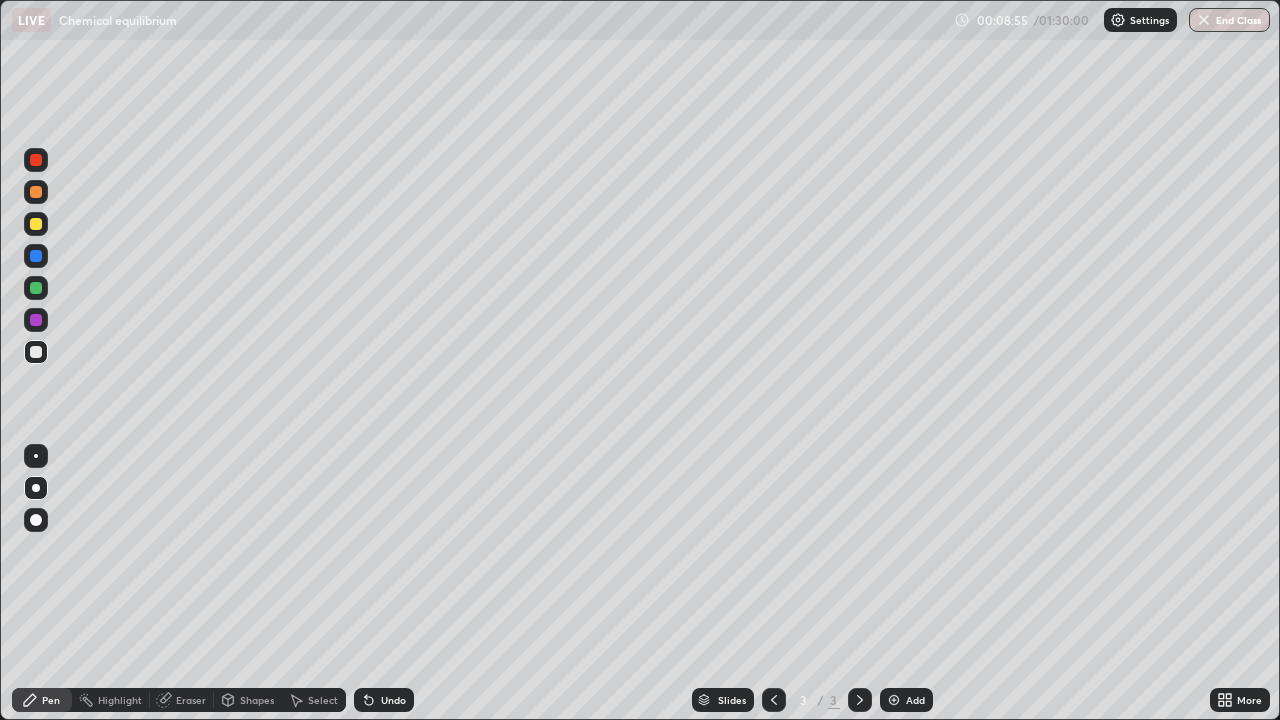 click at bounding box center (36, 288) 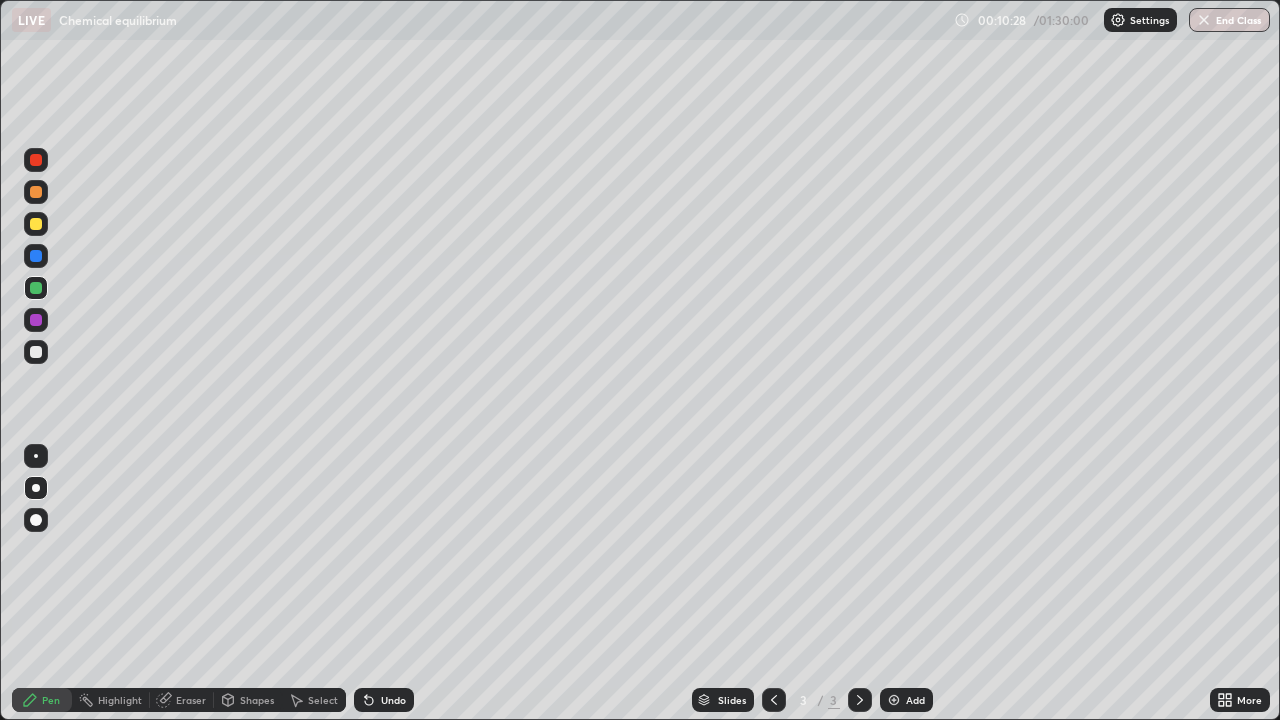 click on "Add" at bounding box center (915, 700) 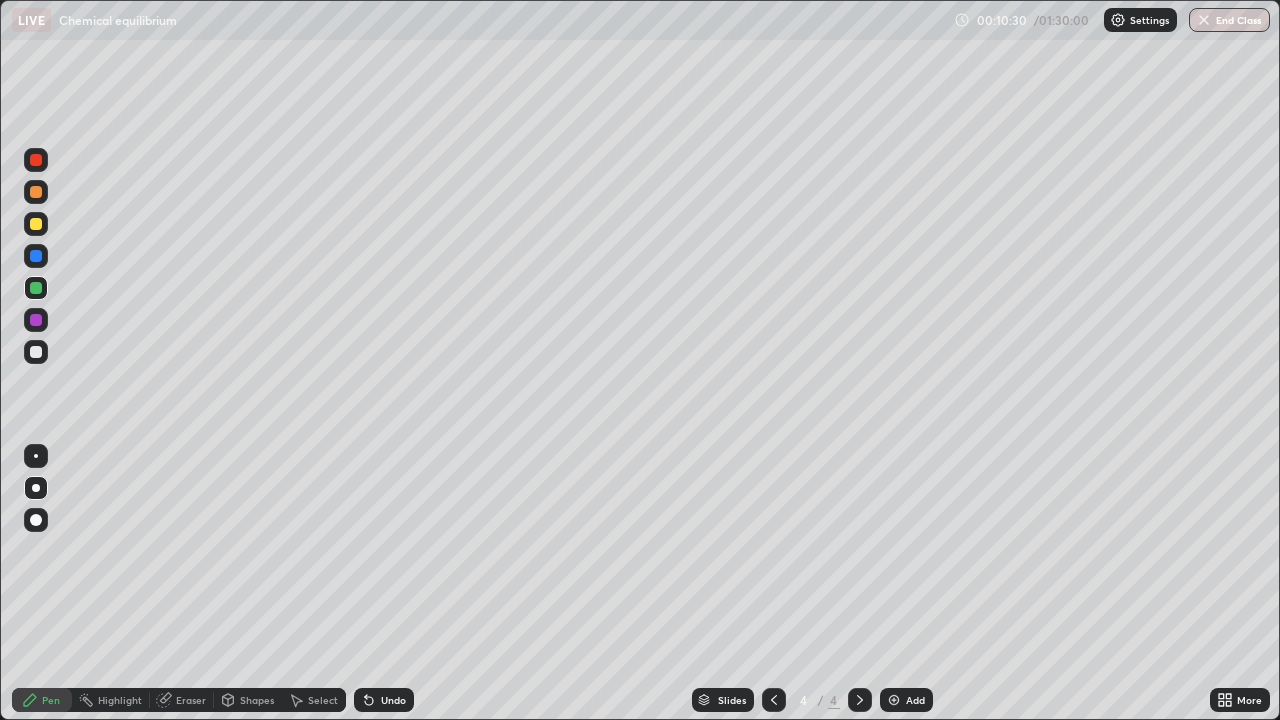 click at bounding box center (36, 352) 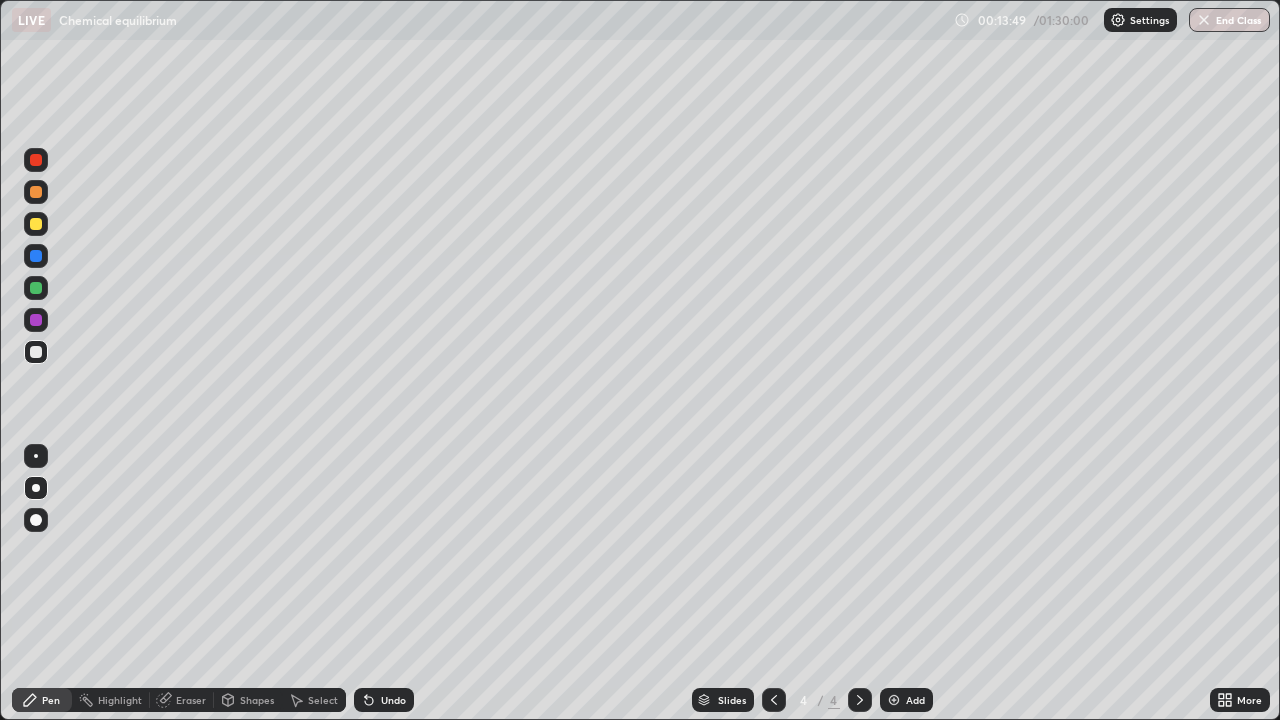 click at bounding box center (36, 224) 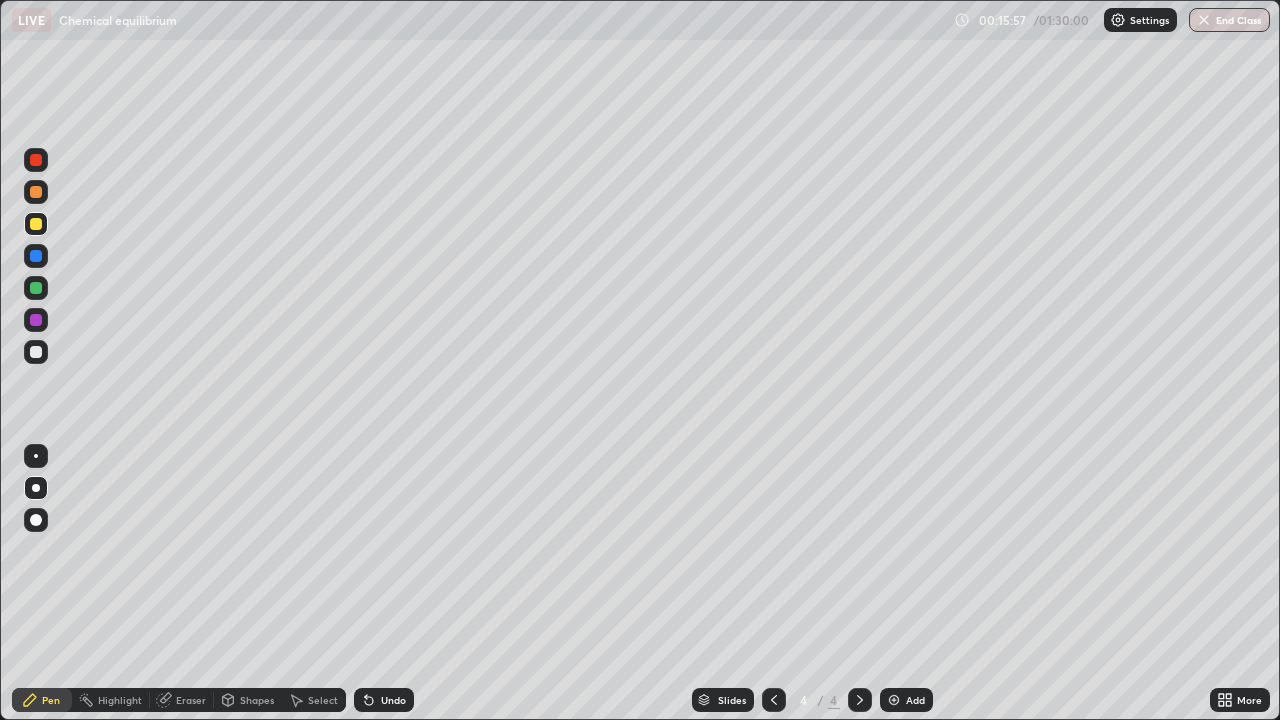 click at bounding box center (36, 352) 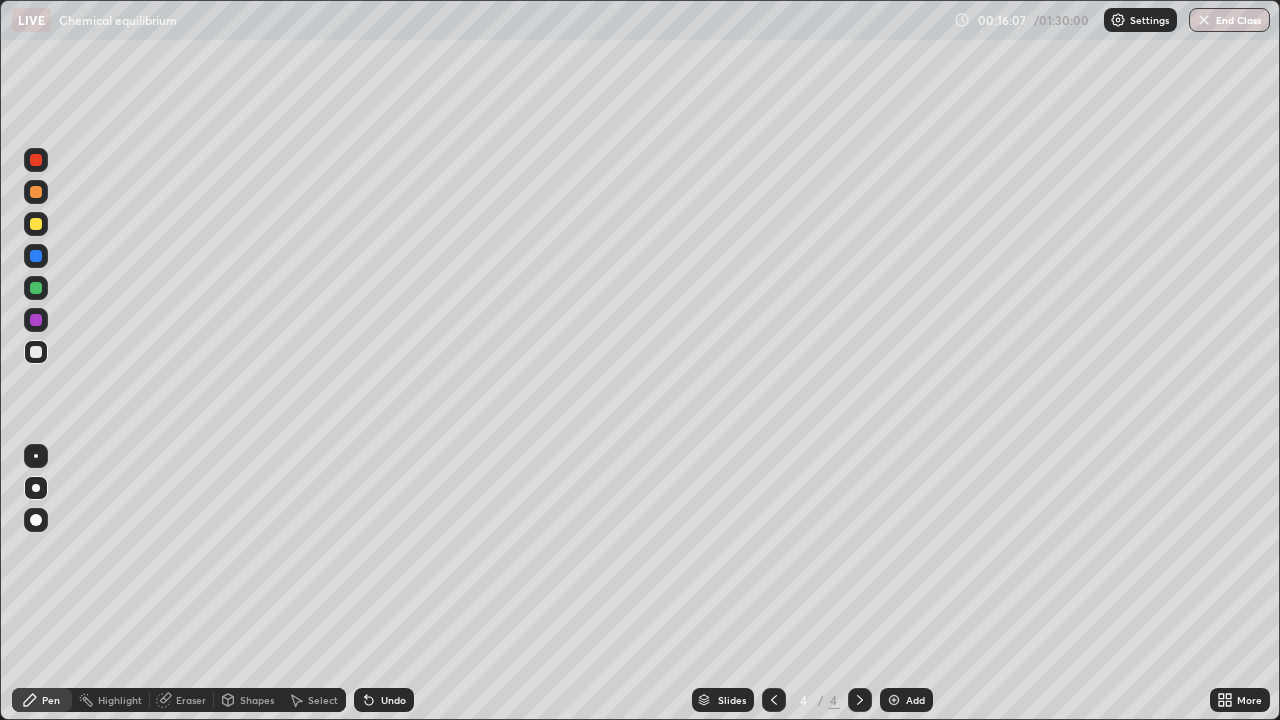 click on "Add" at bounding box center (915, 700) 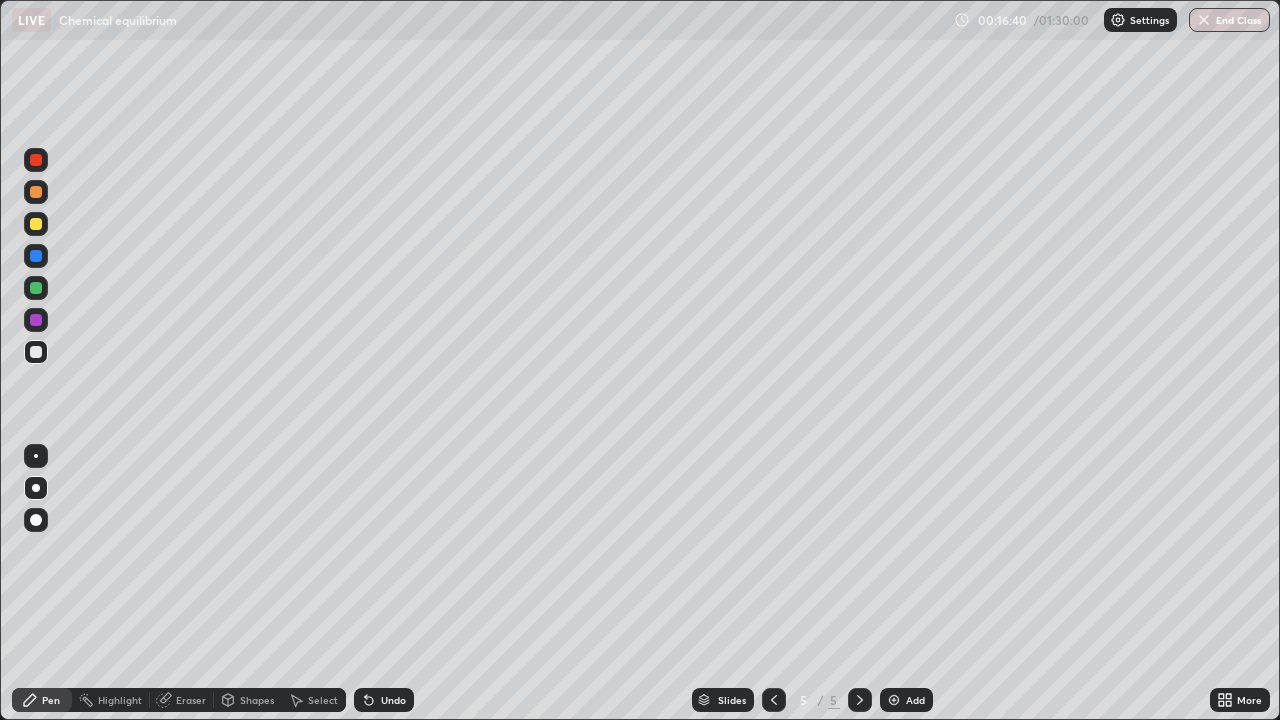 click at bounding box center [36, 224] 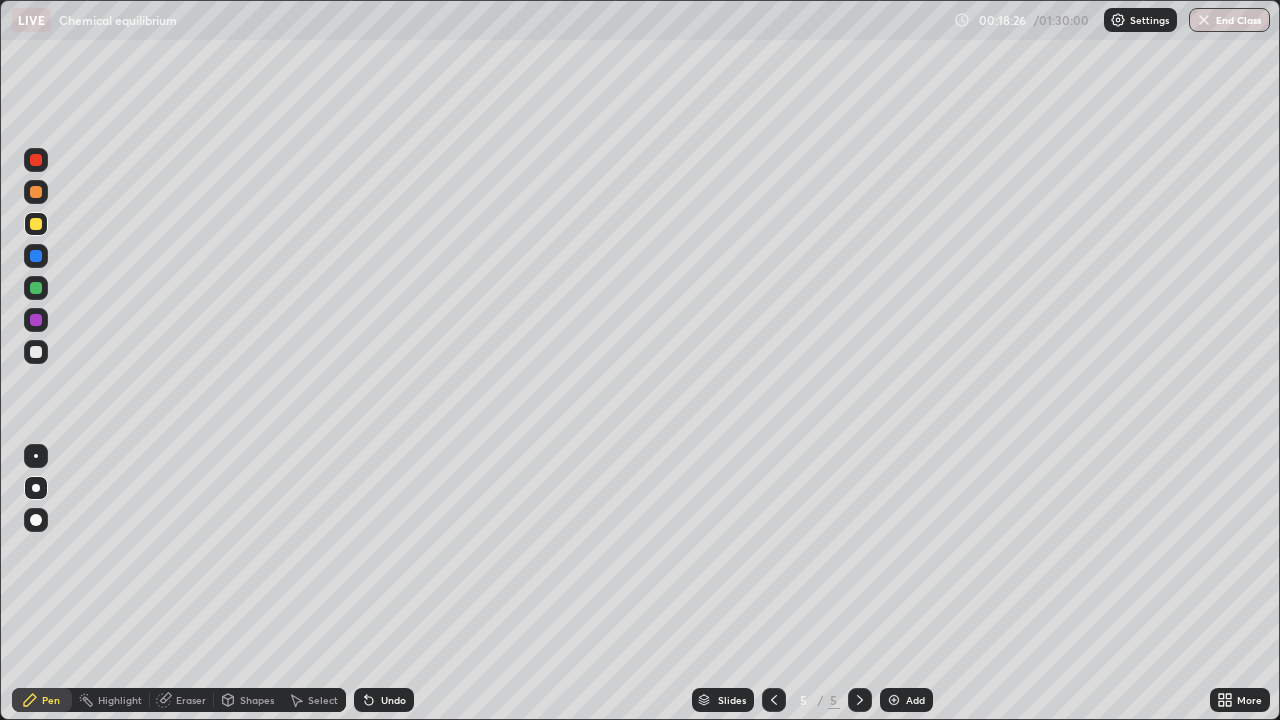 click at bounding box center (36, 352) 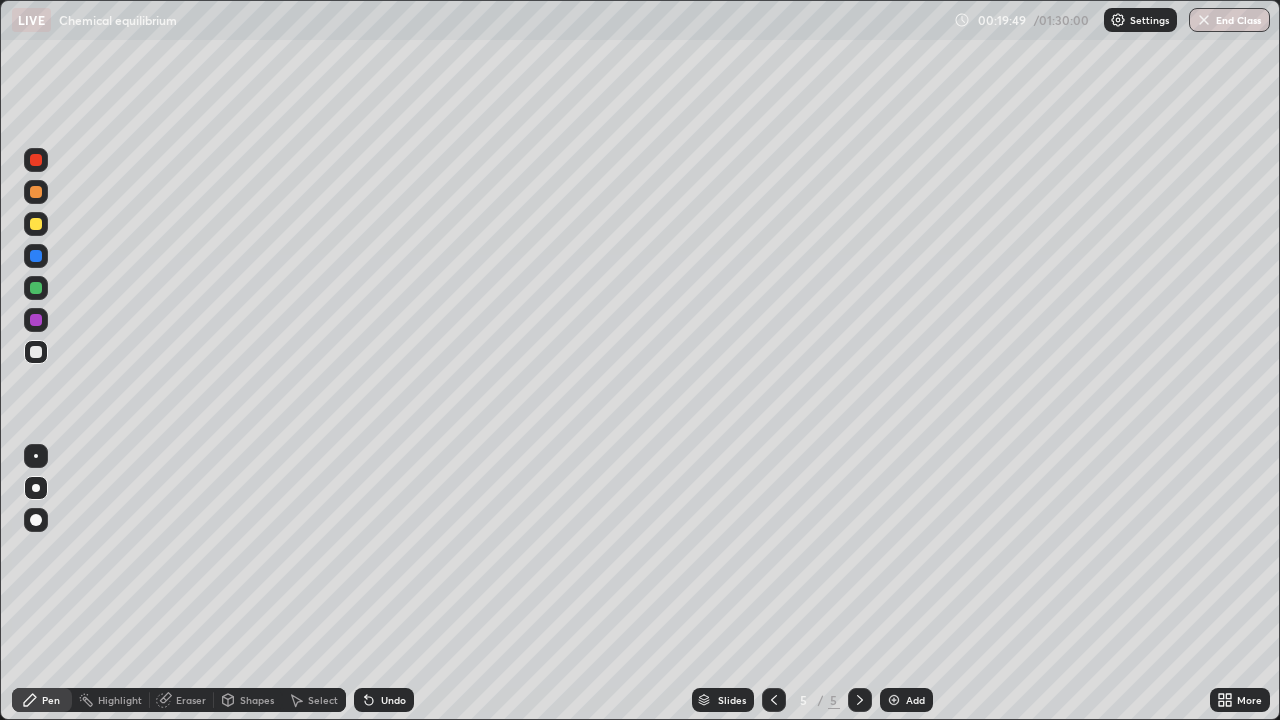 click at bounding box center (36, 224) 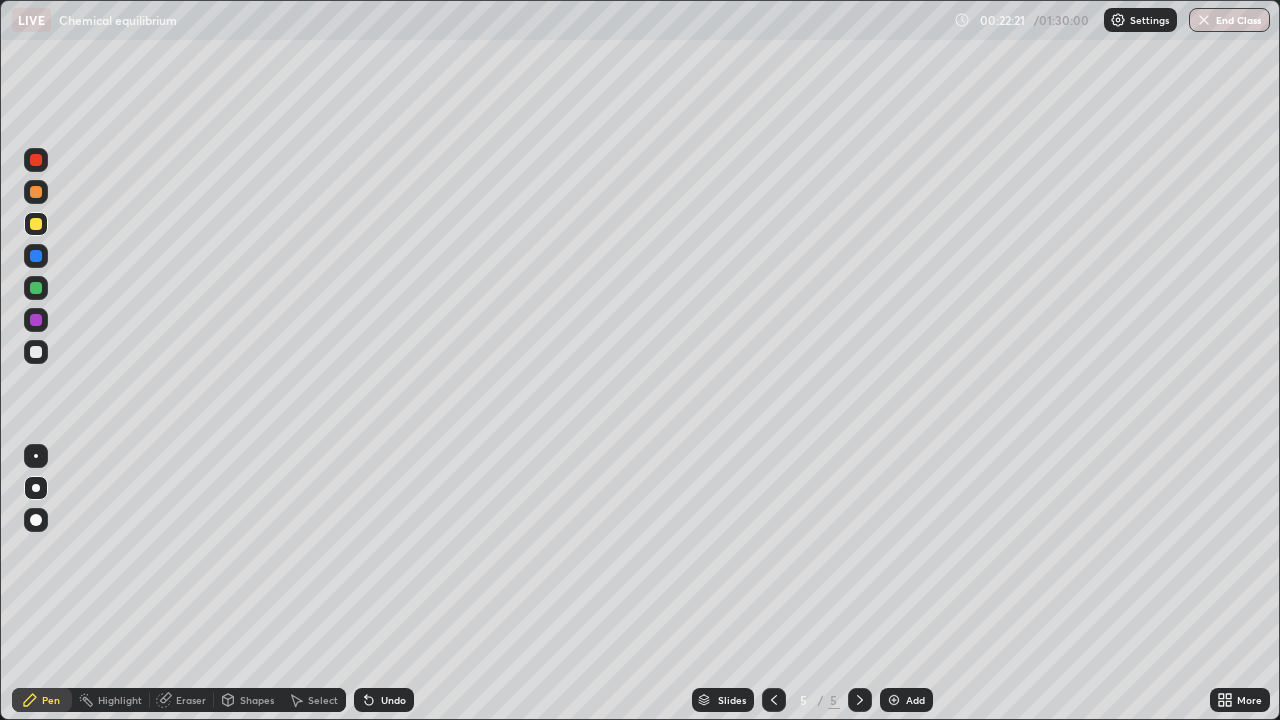 click on "Add" at bounding box center (915, 700) 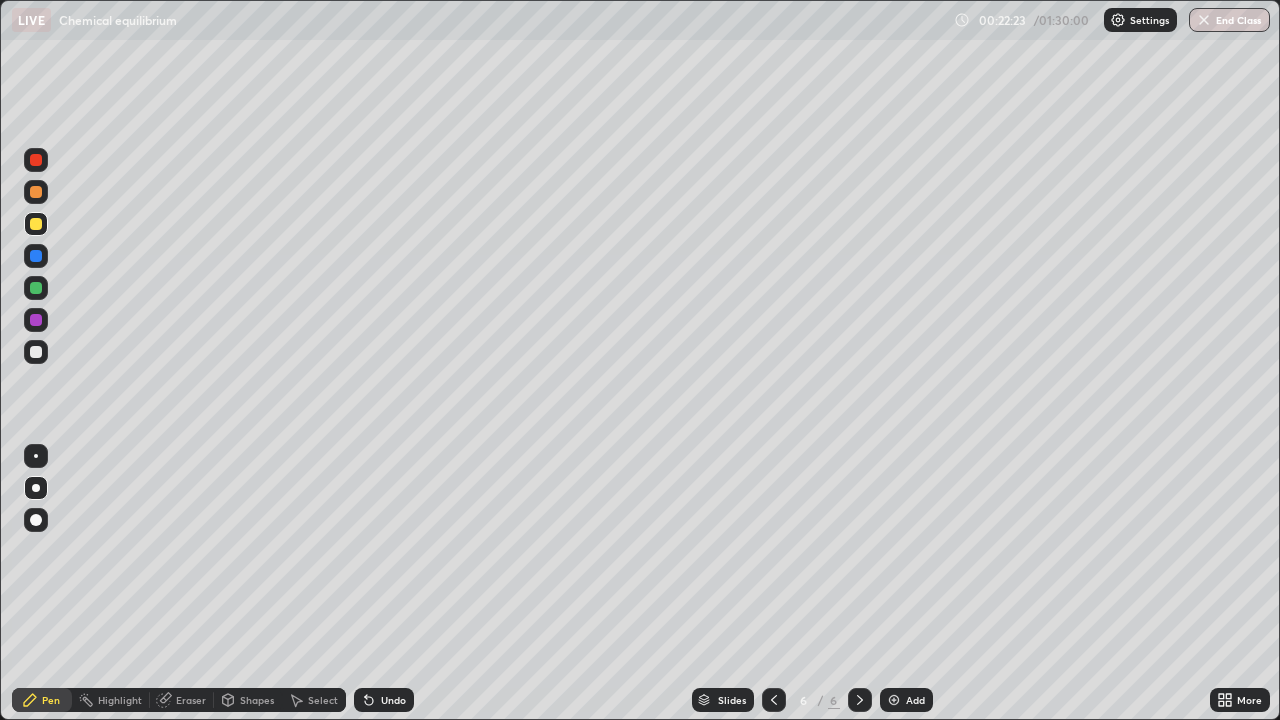 click at bounding box center (36, 352) 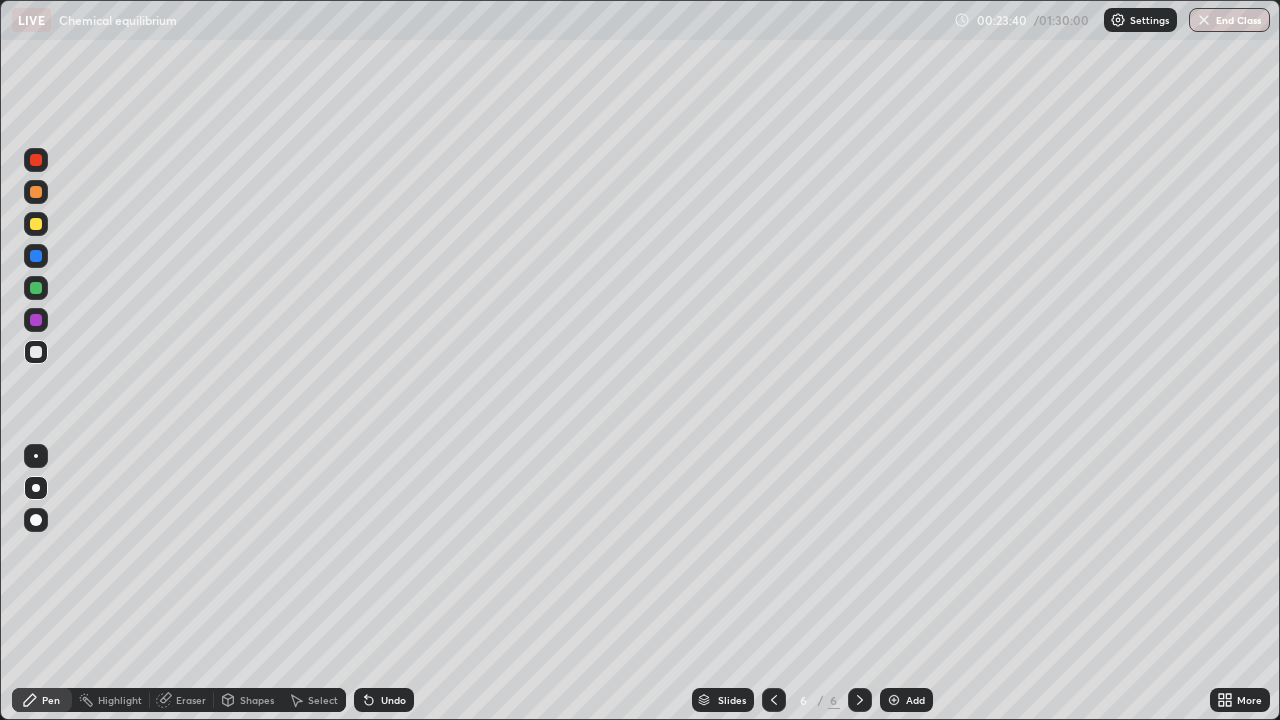 click at bounding box center [36, 224] 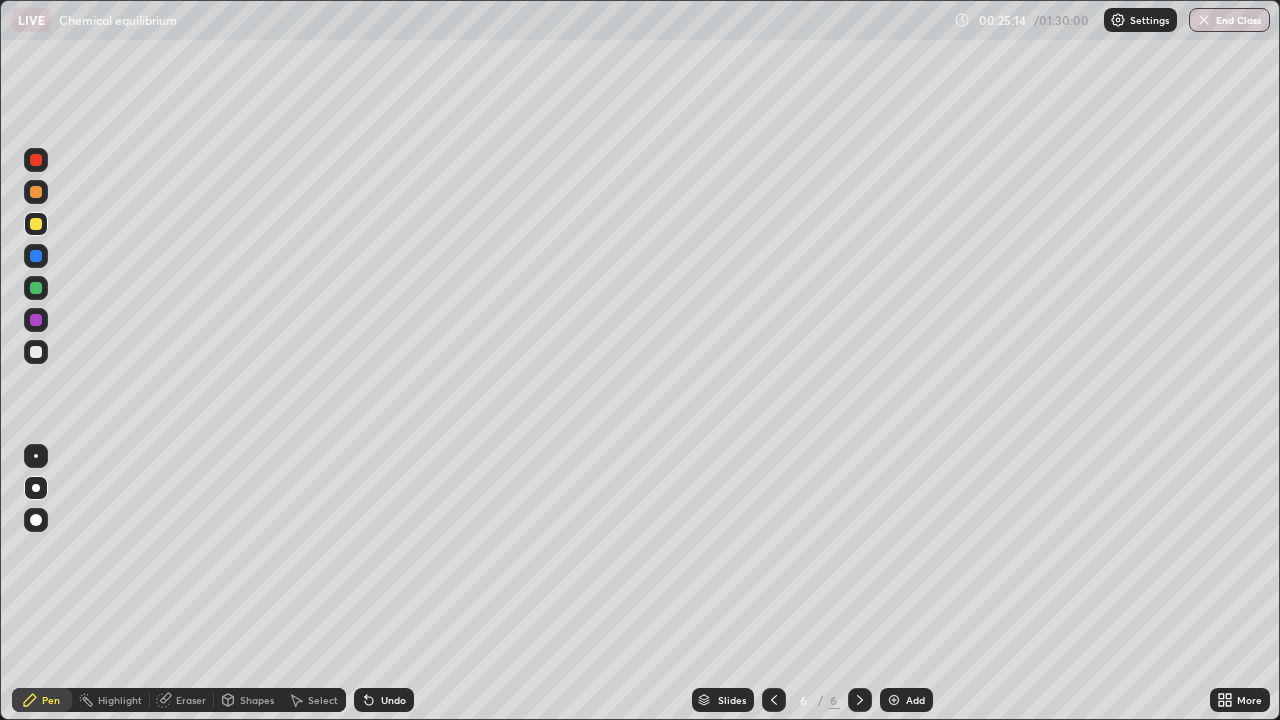 click at bounding box center [36, 352] 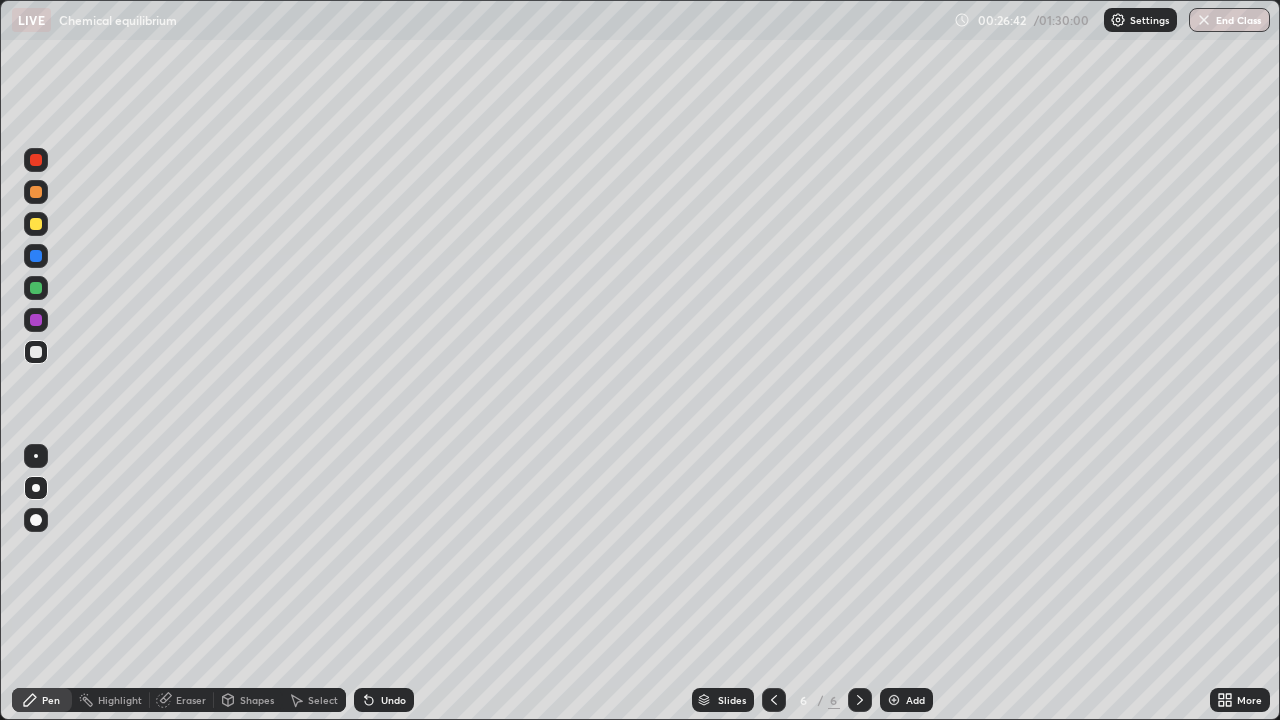 click at bounding box center (36, 224) 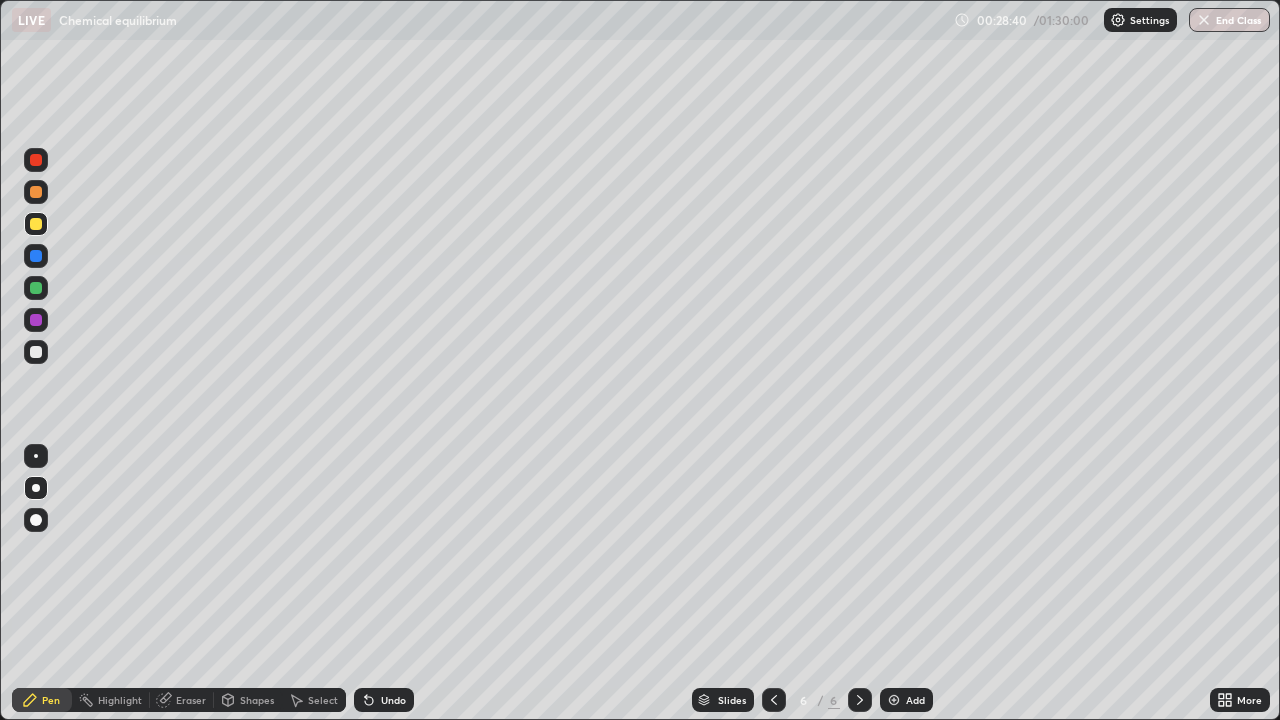 click at bounding box center [36, 352] 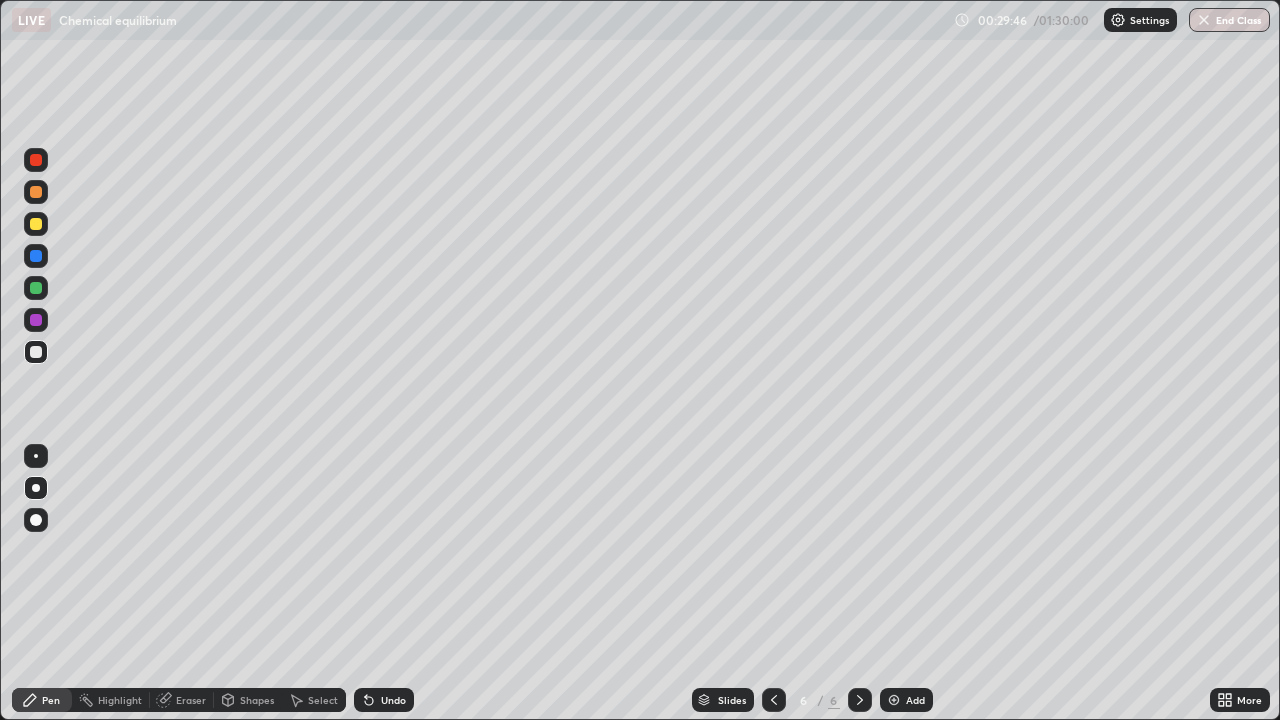click at bounding box center (36, 224) 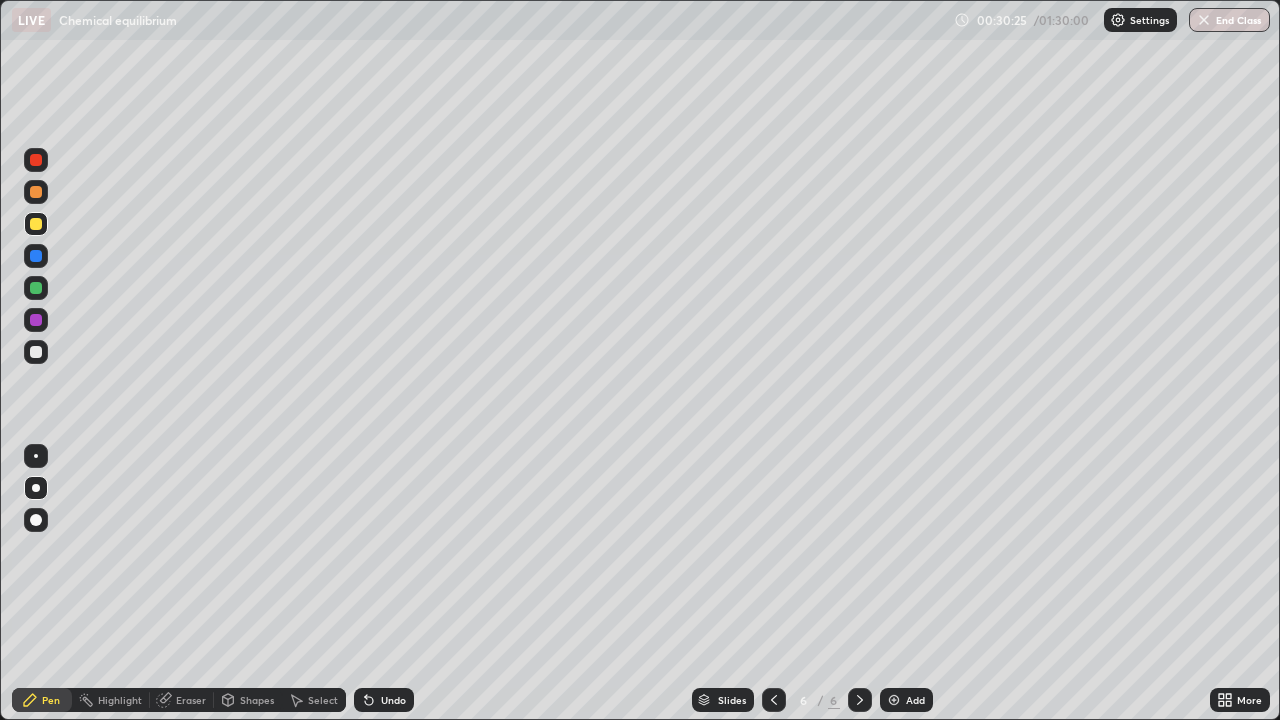 click at bounding box center [36, 288] 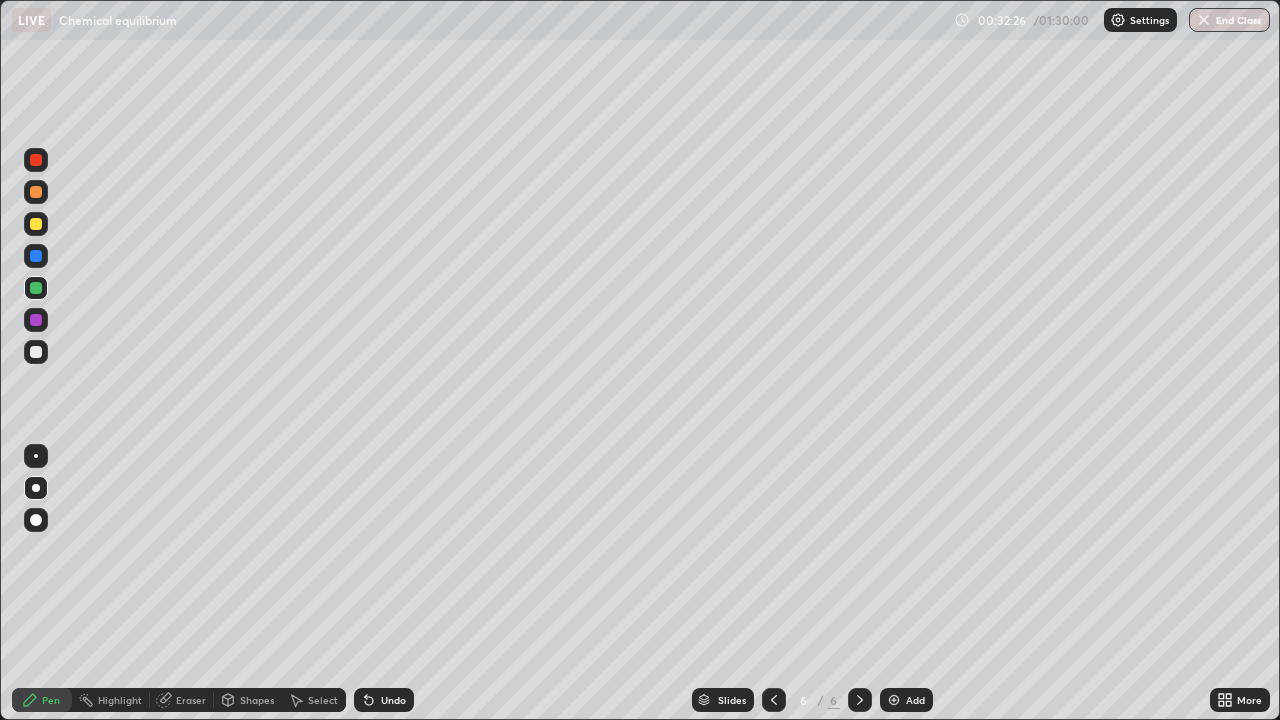click at bounding box center [36, 288] 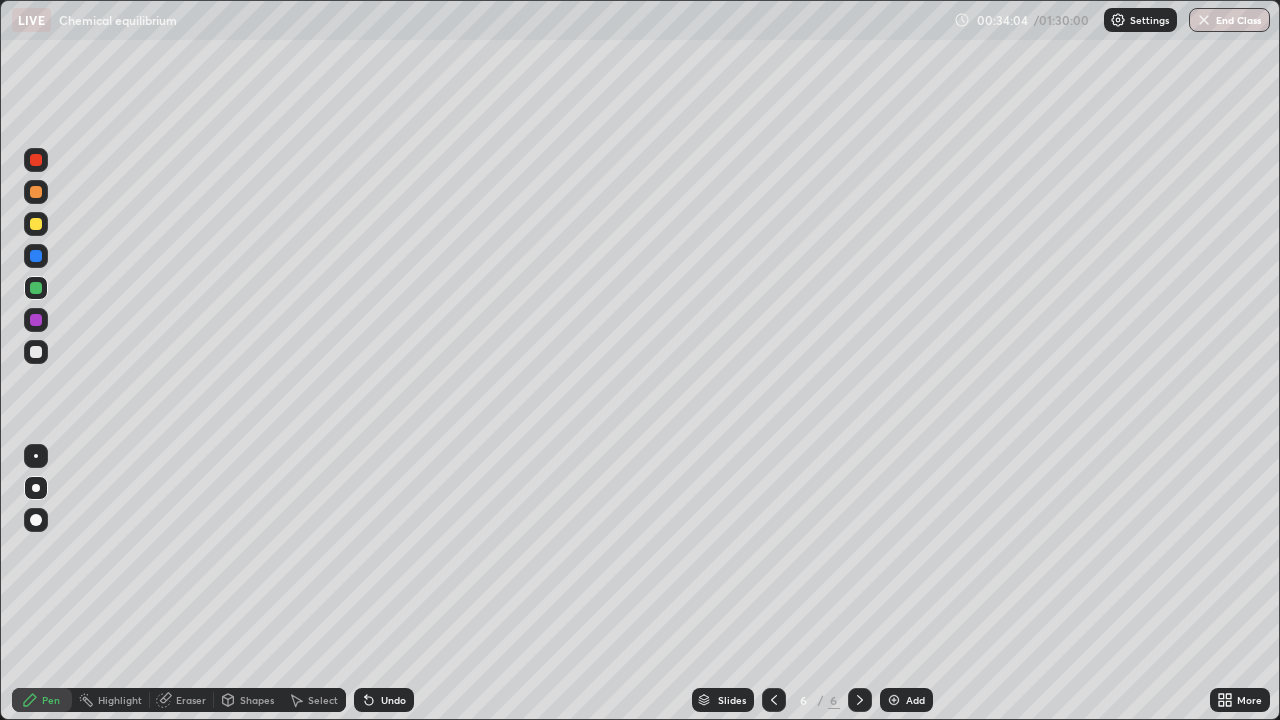 click at bounding box center [36, 352] 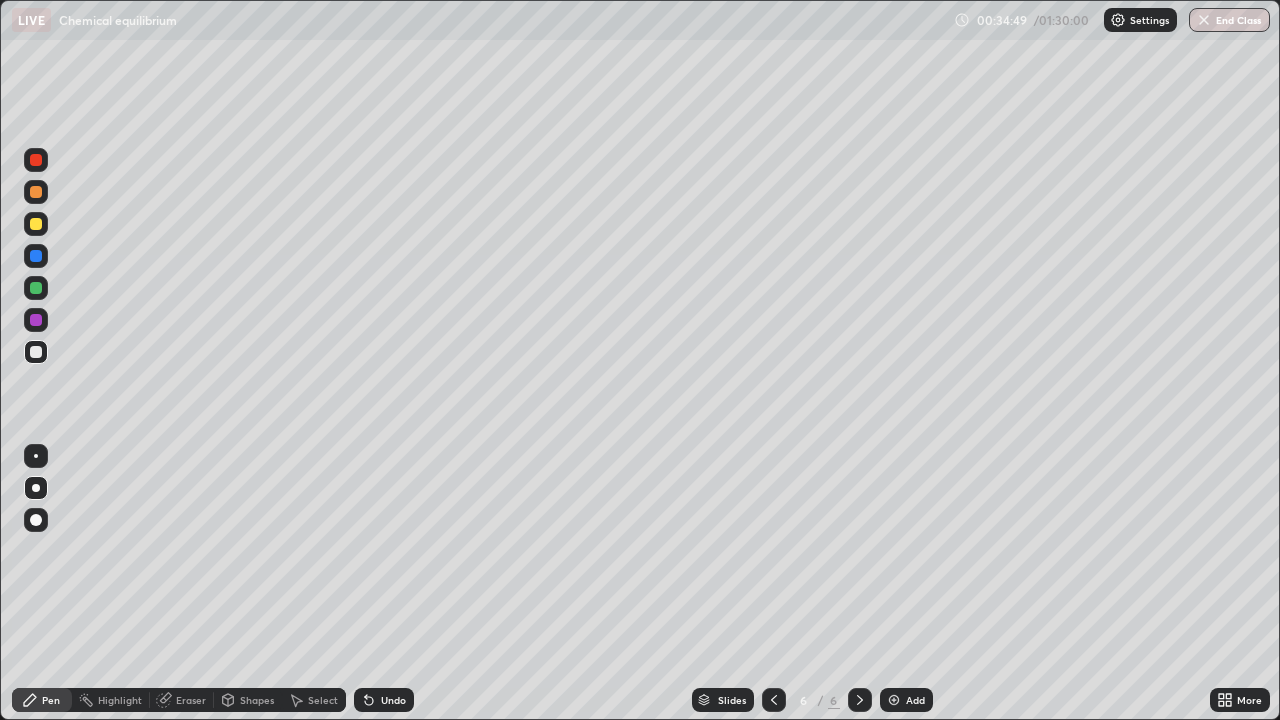 click on "Add" at bounding box center (915, 700) 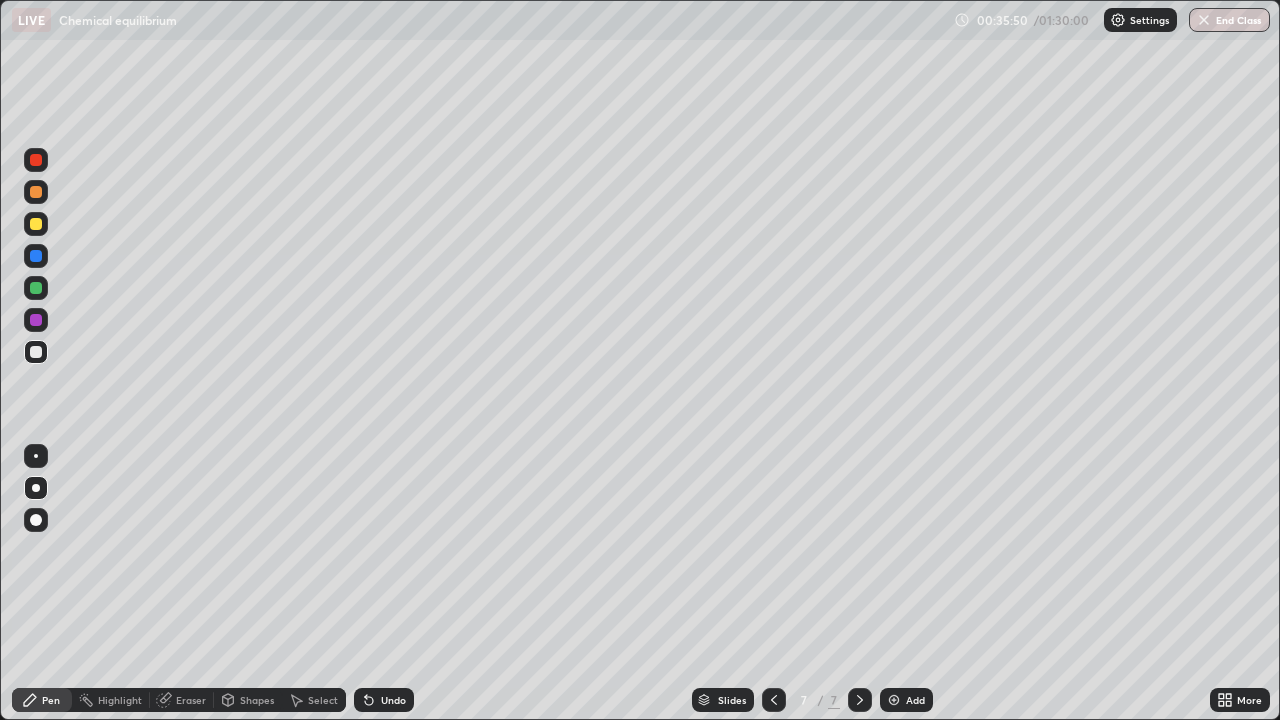 click at bounding box center [36, 288] 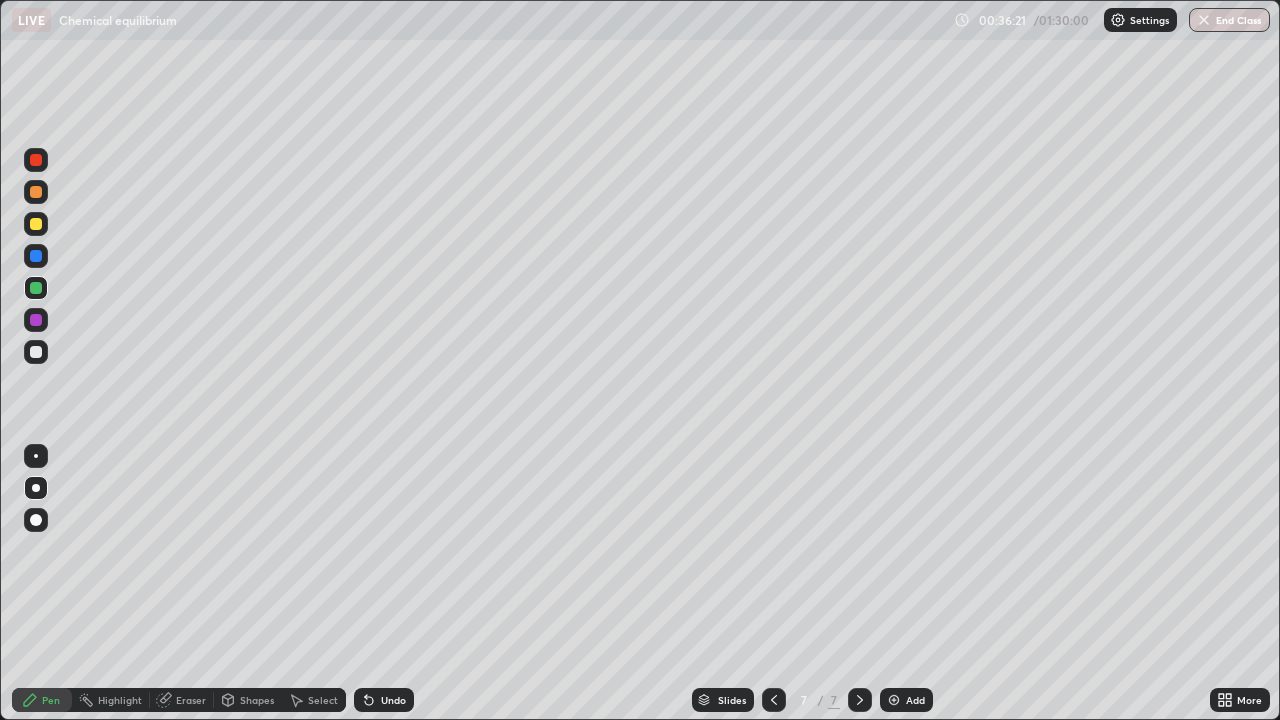 click at bounding box center [36, 352] 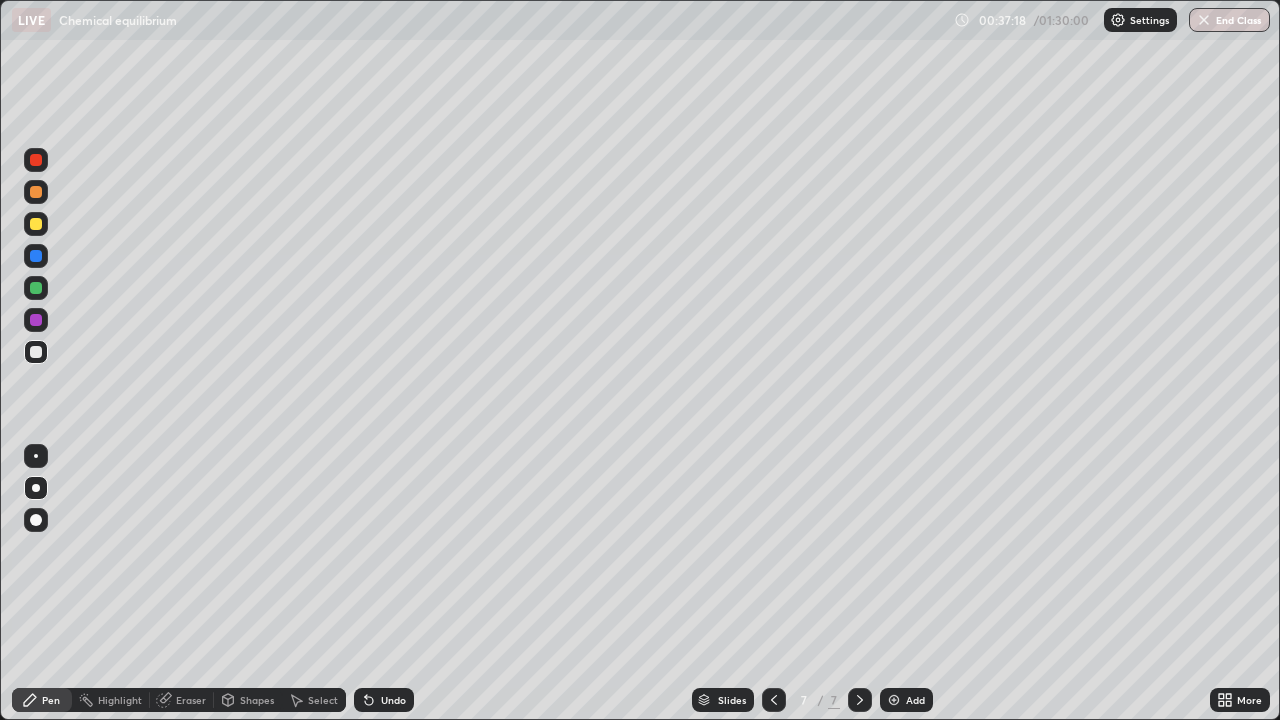 click at bounding box center (36, 224) 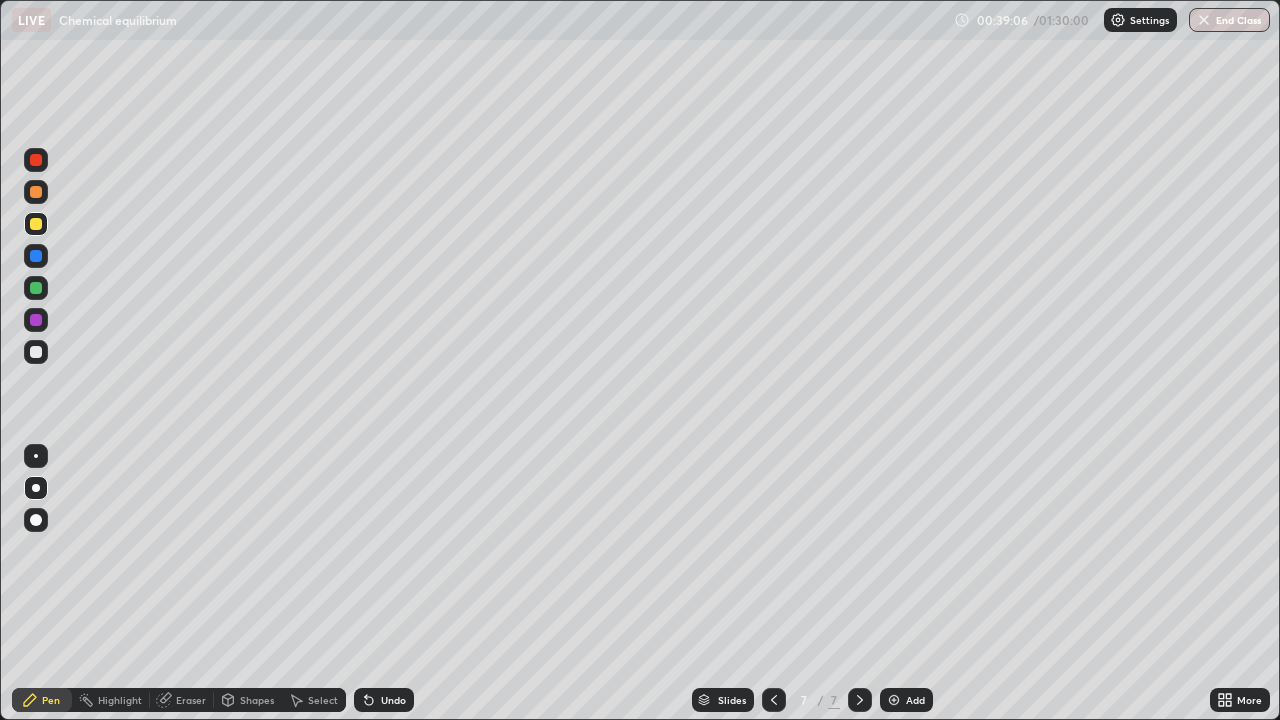 click at bounding box center (36, 352) 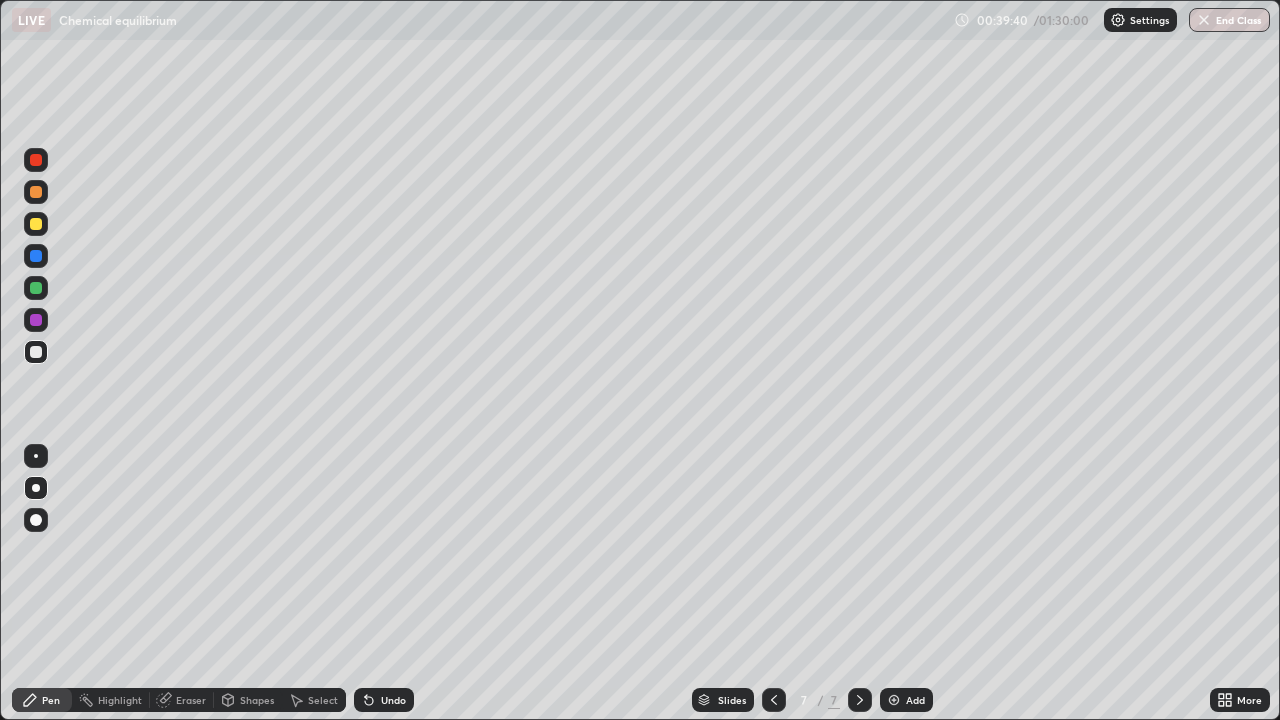 click on "Add" at bounding box center [906, 700] 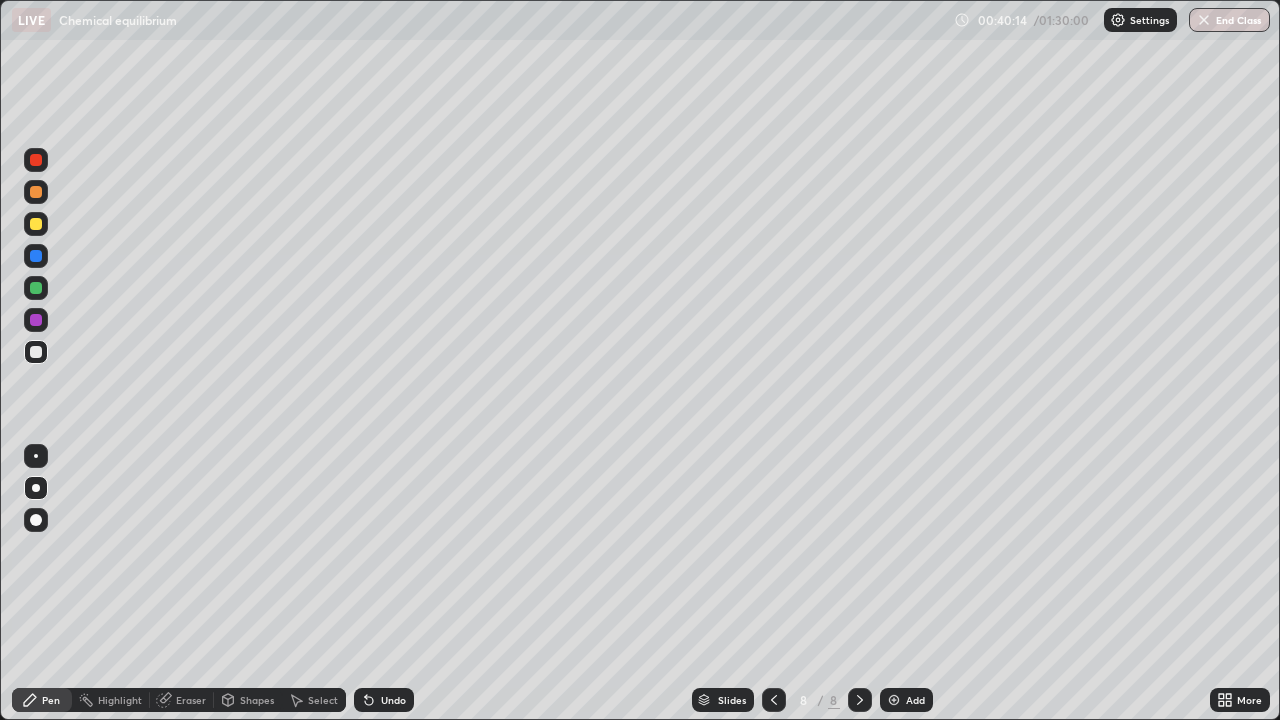 click at bounding box center [36, 224] 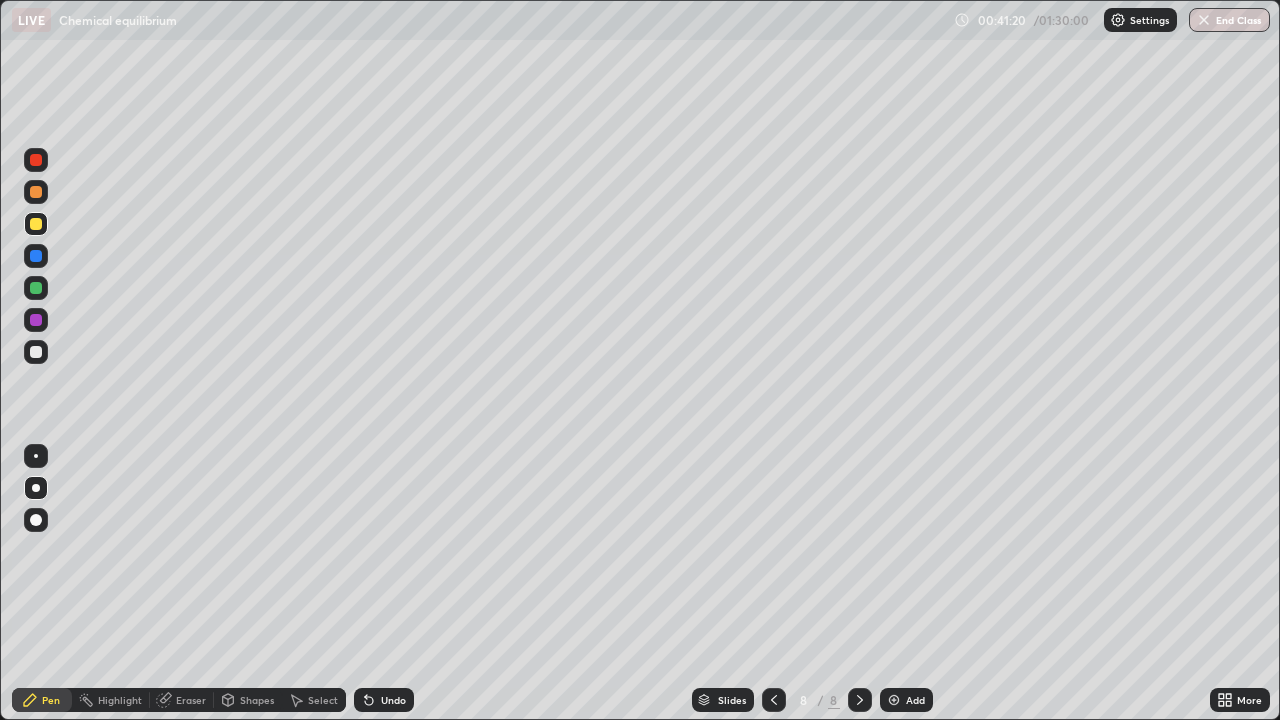 click at bounding box center (36, 352) 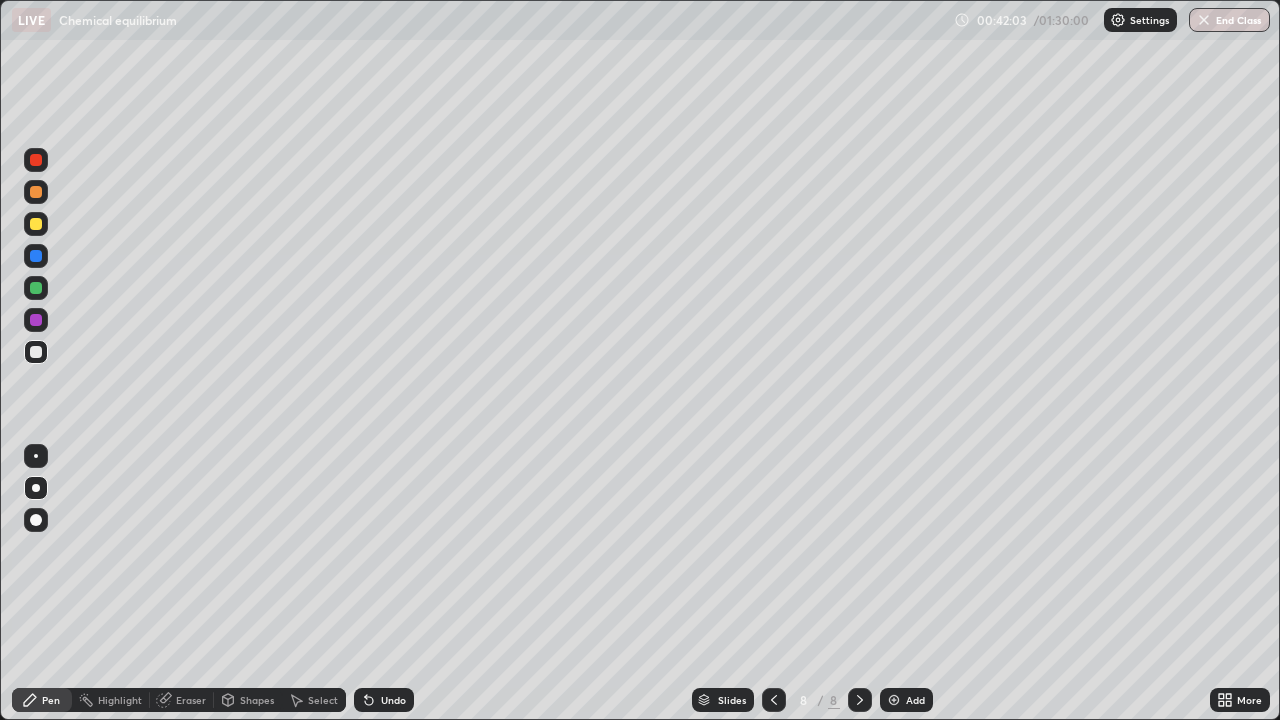 click at bounding box center [36, 224] 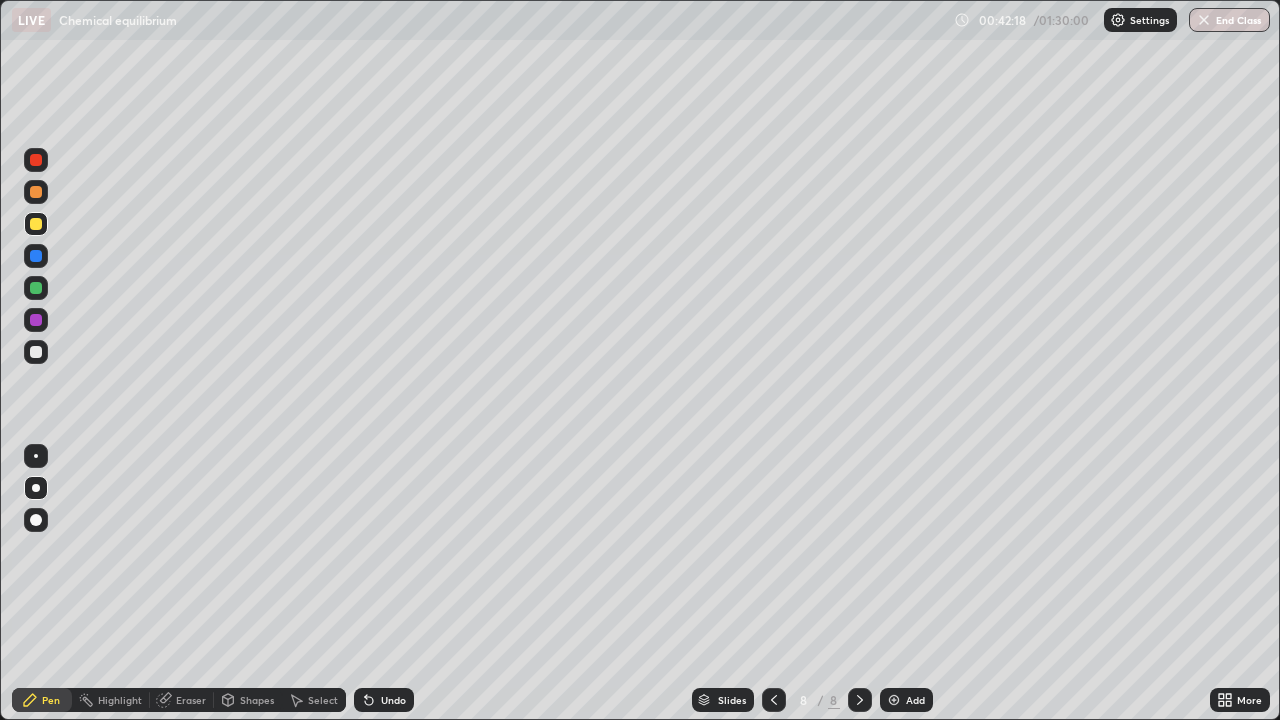 click at bounding box center [36, 352] 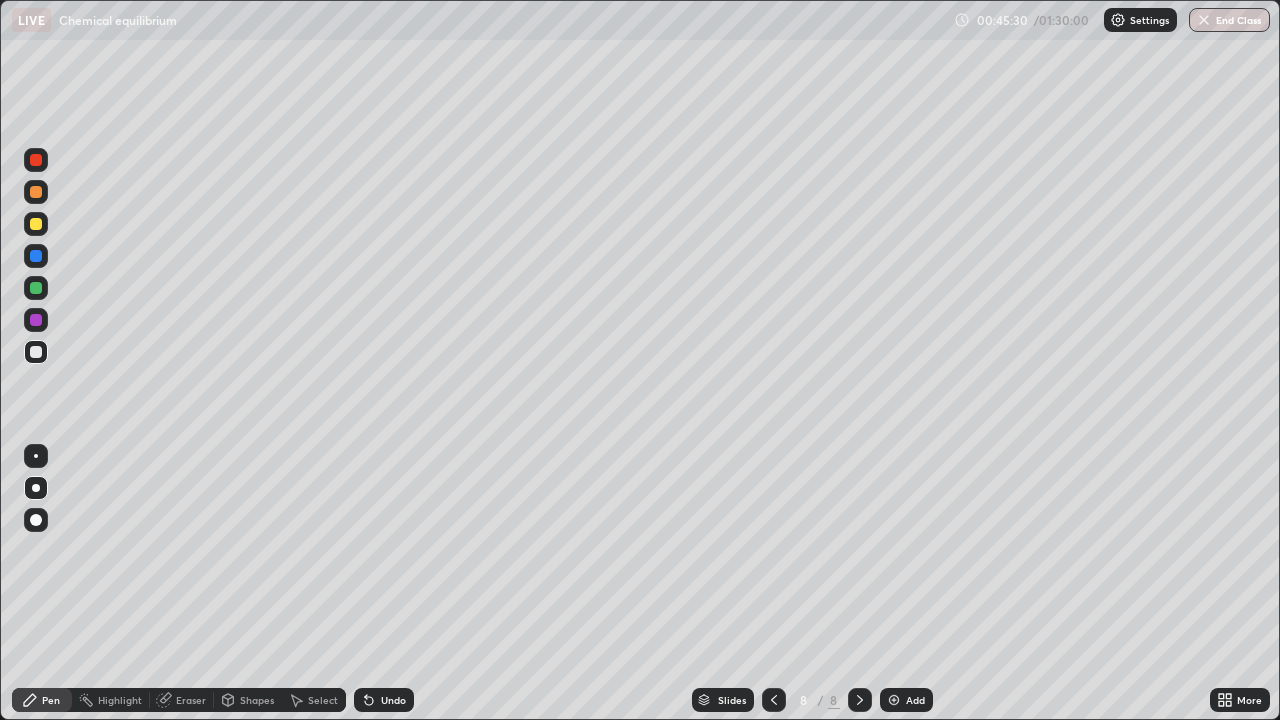 click at bounding box center [36, 288] 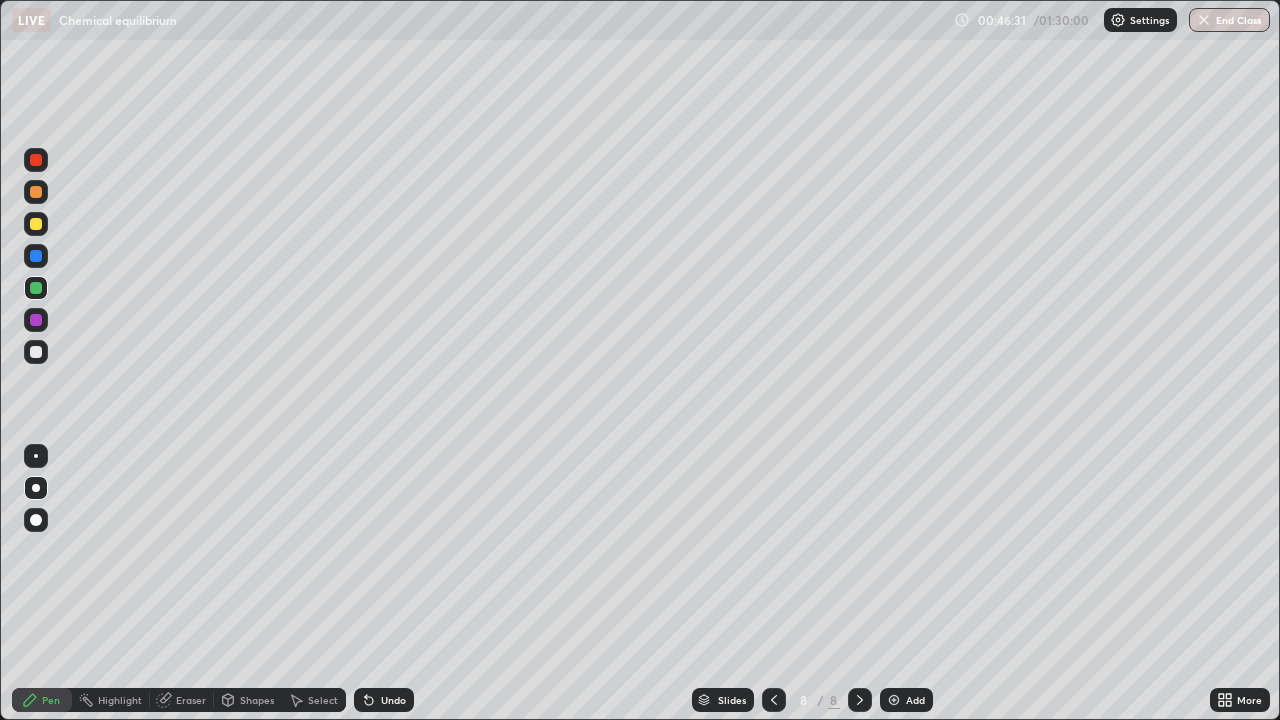 click at bounding box center [36, 352] 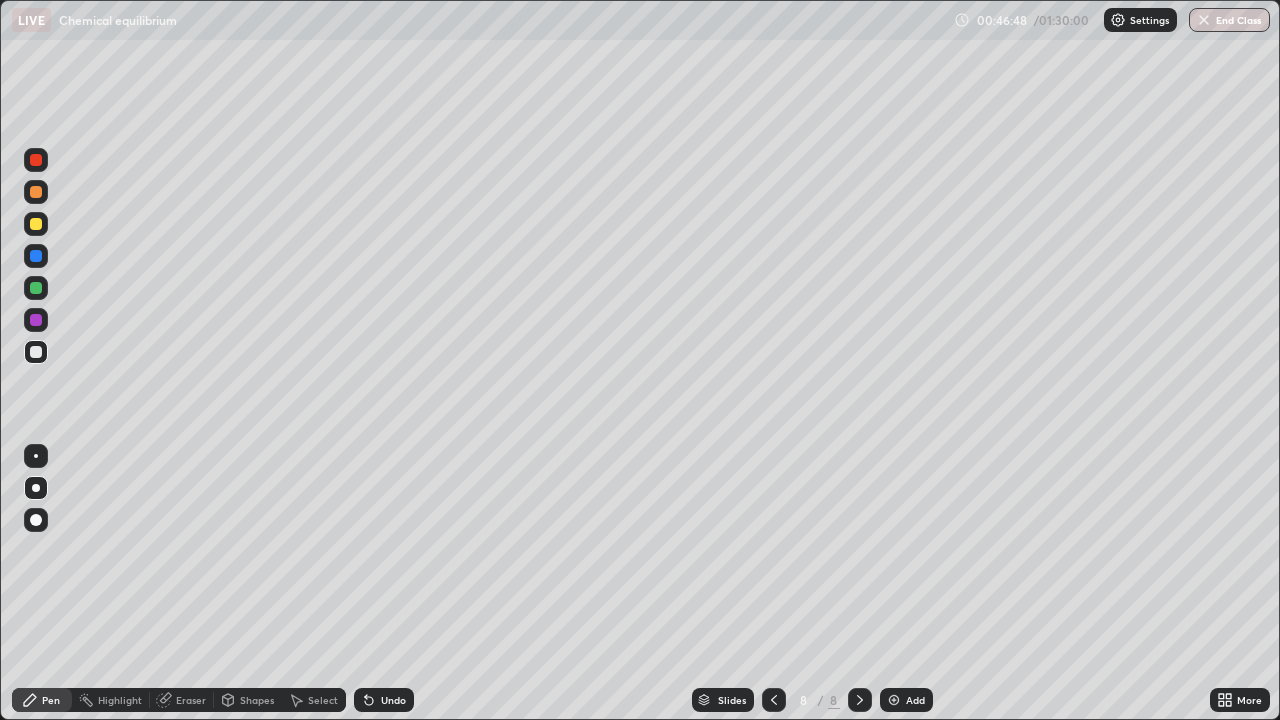 click at bounding box center (36, 224) 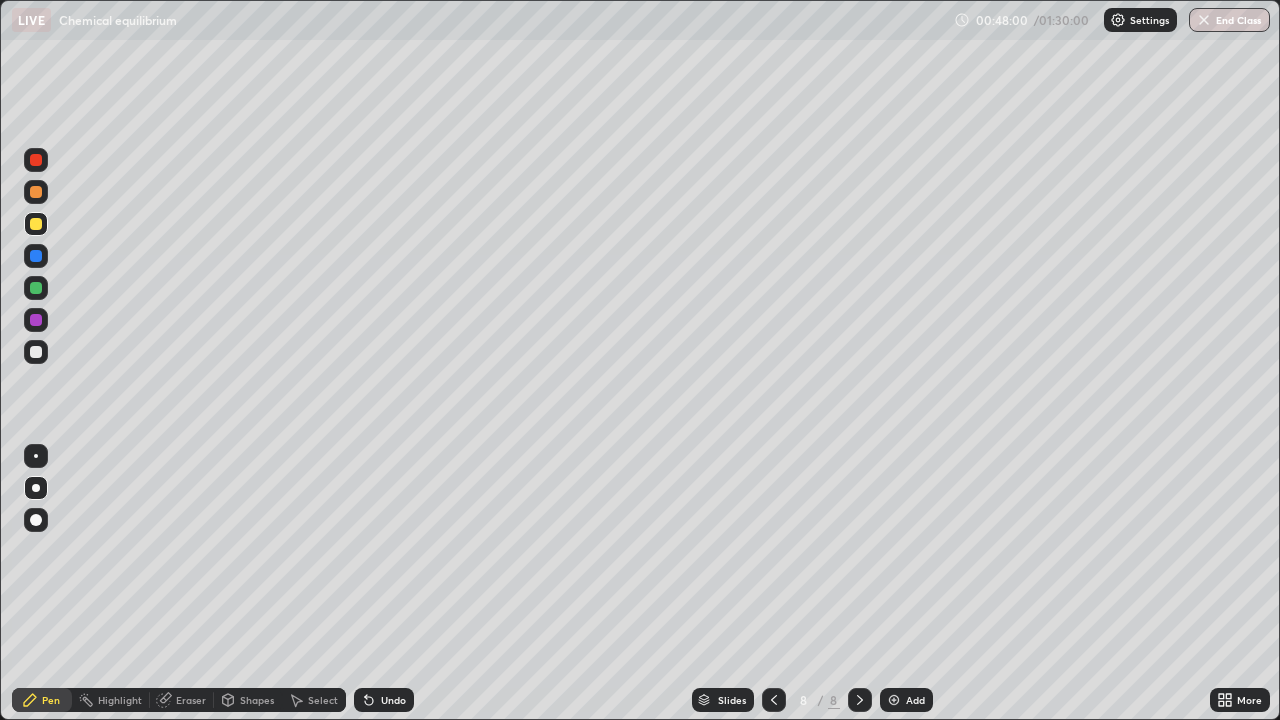 click at bounding box center [36, 352] 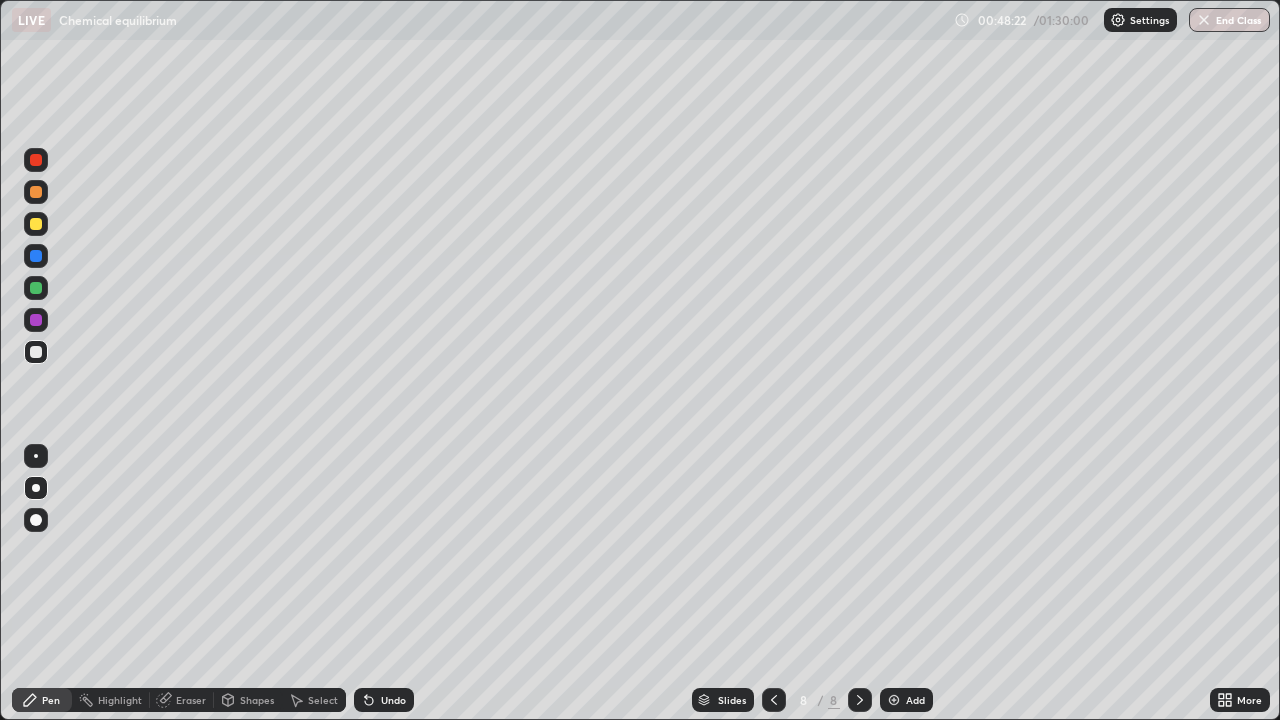 click on "Add" at bounding box center [915, 700] 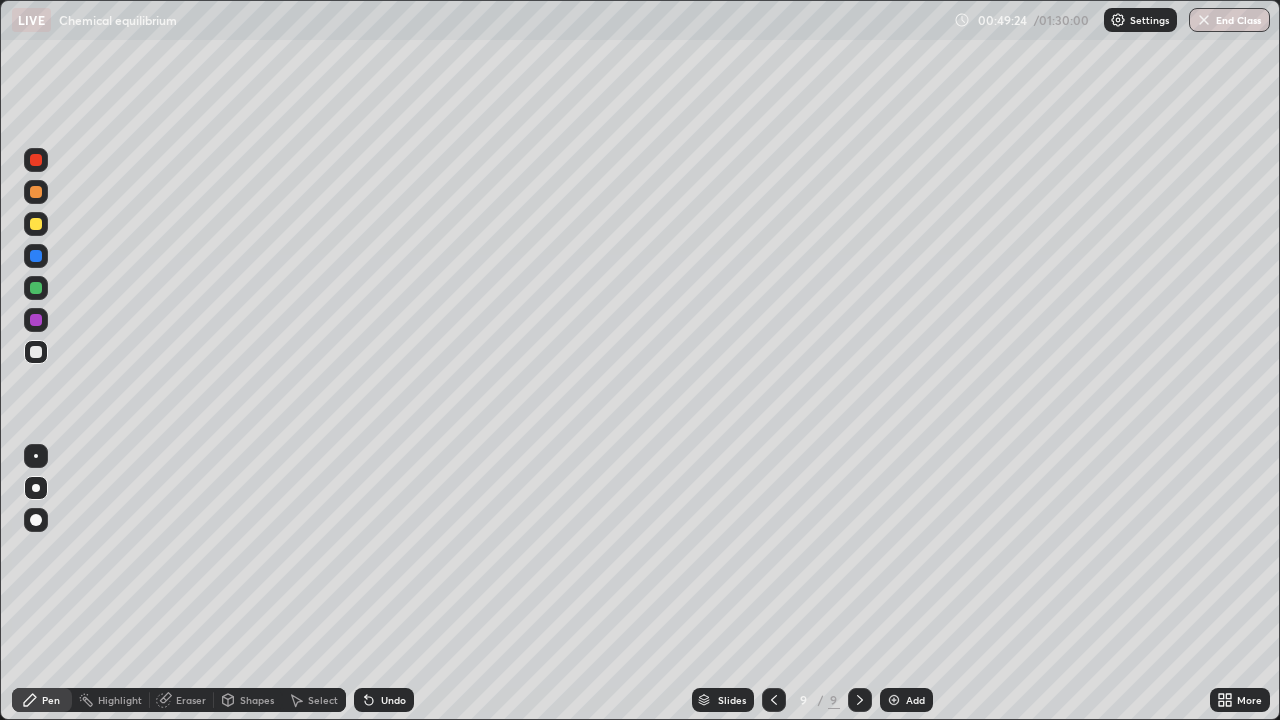 click at bounding box center [36, 224] 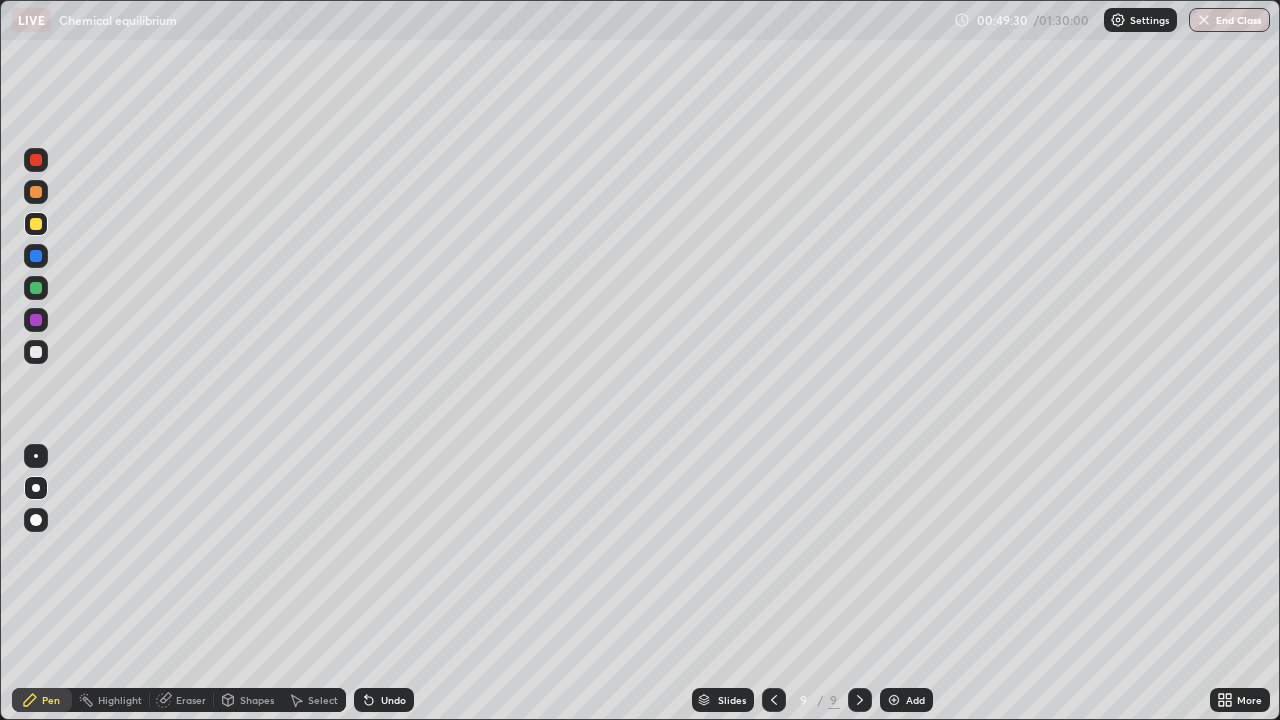 click at bounding box center (36, 352) 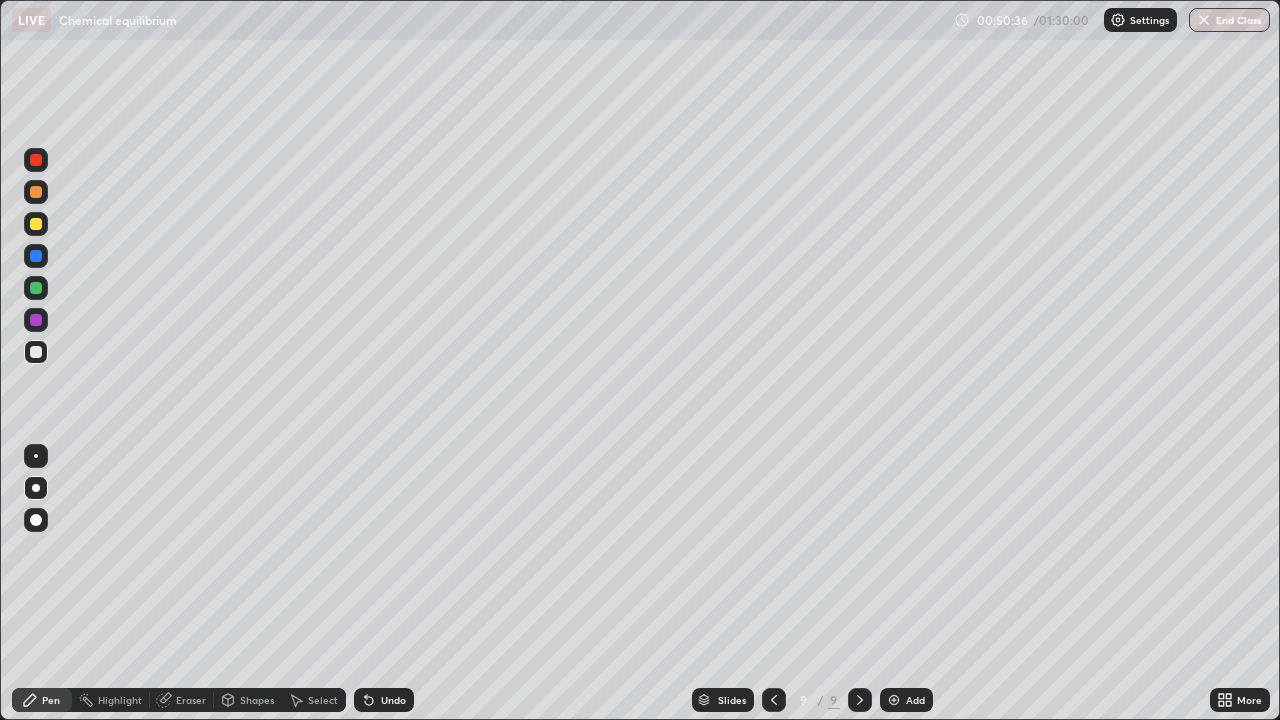 click on "Add" at bounding box center (915, 700) 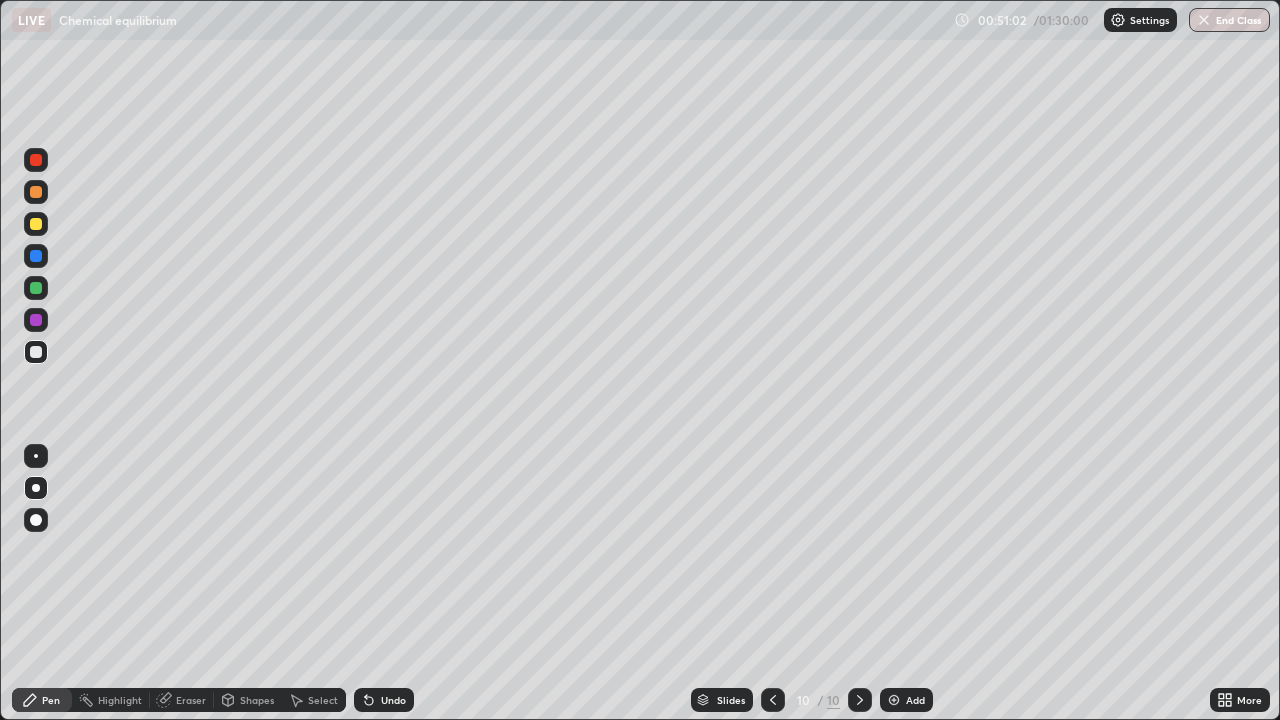 click at bounding box center (36, 224) 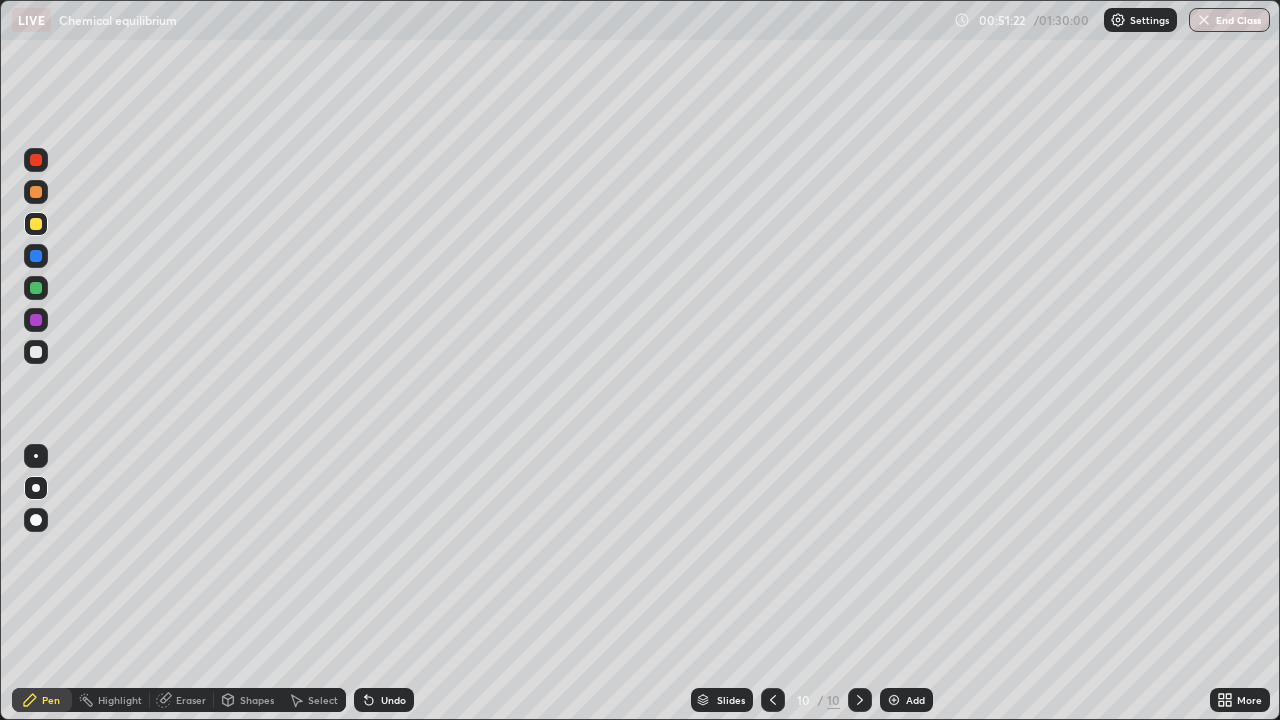 click at bounding box center [36, 352] 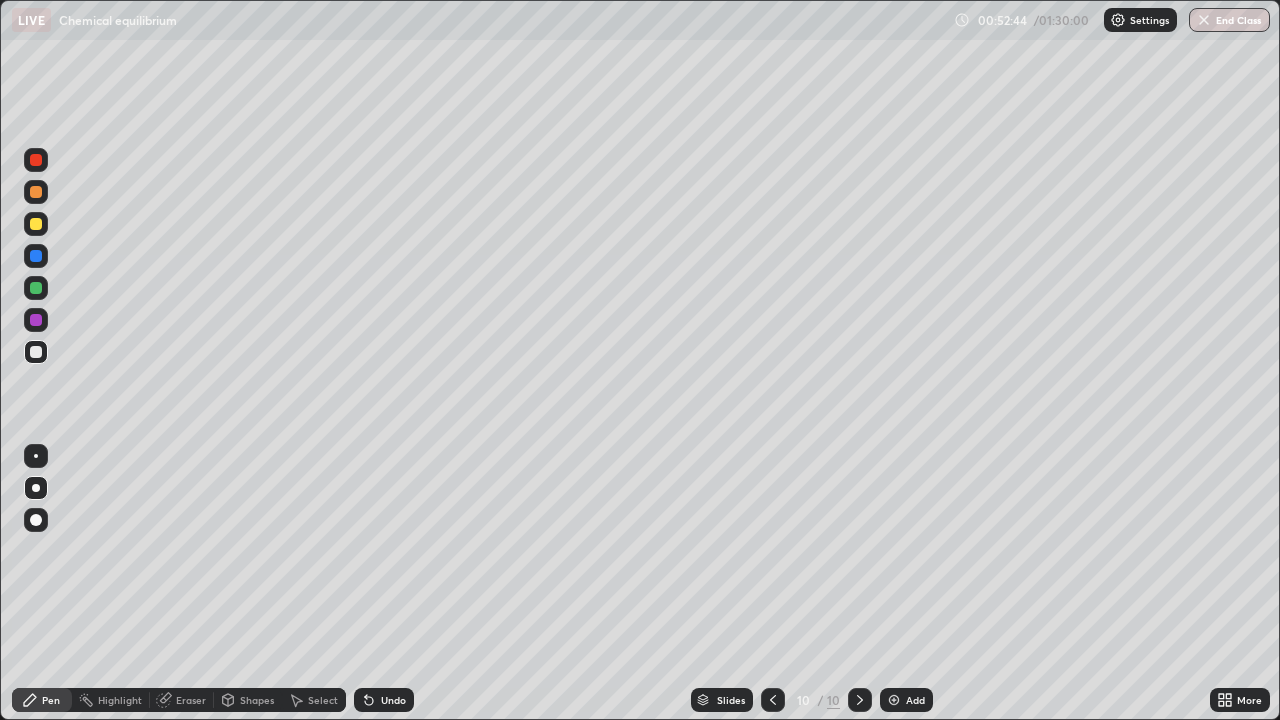 click at bounding box center [36, 224] 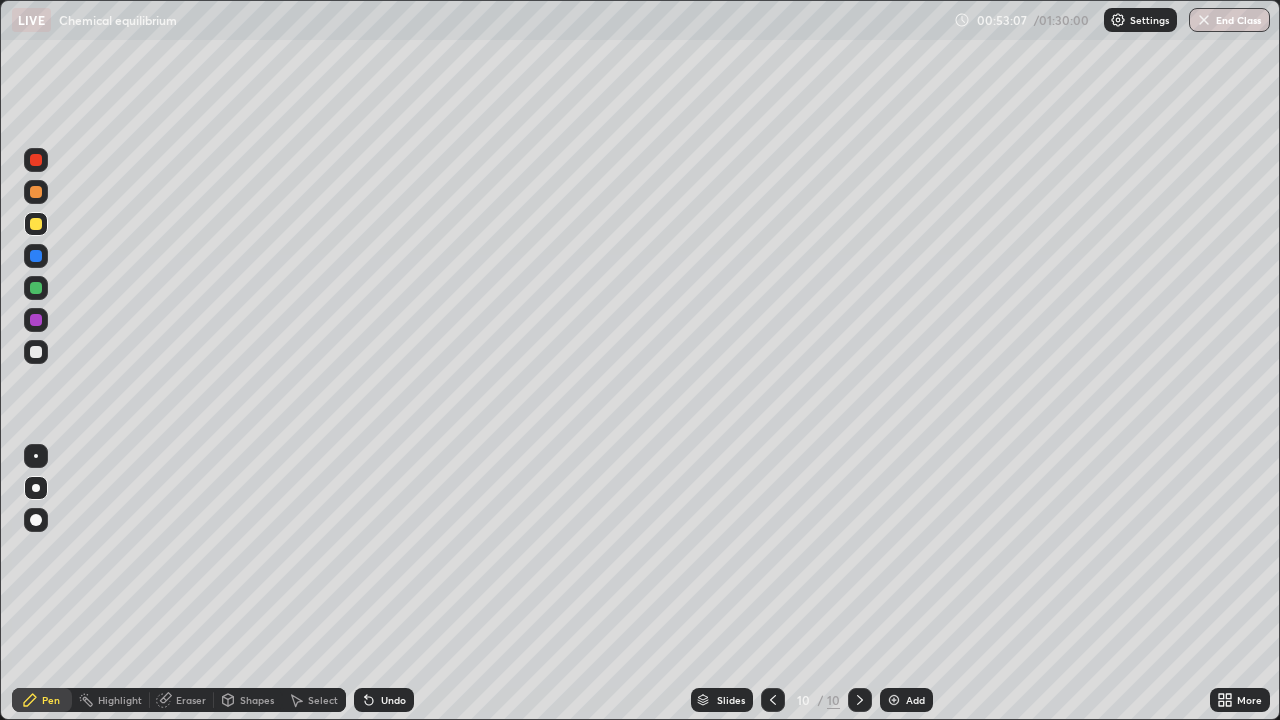 click at bounding box center [36, 352] 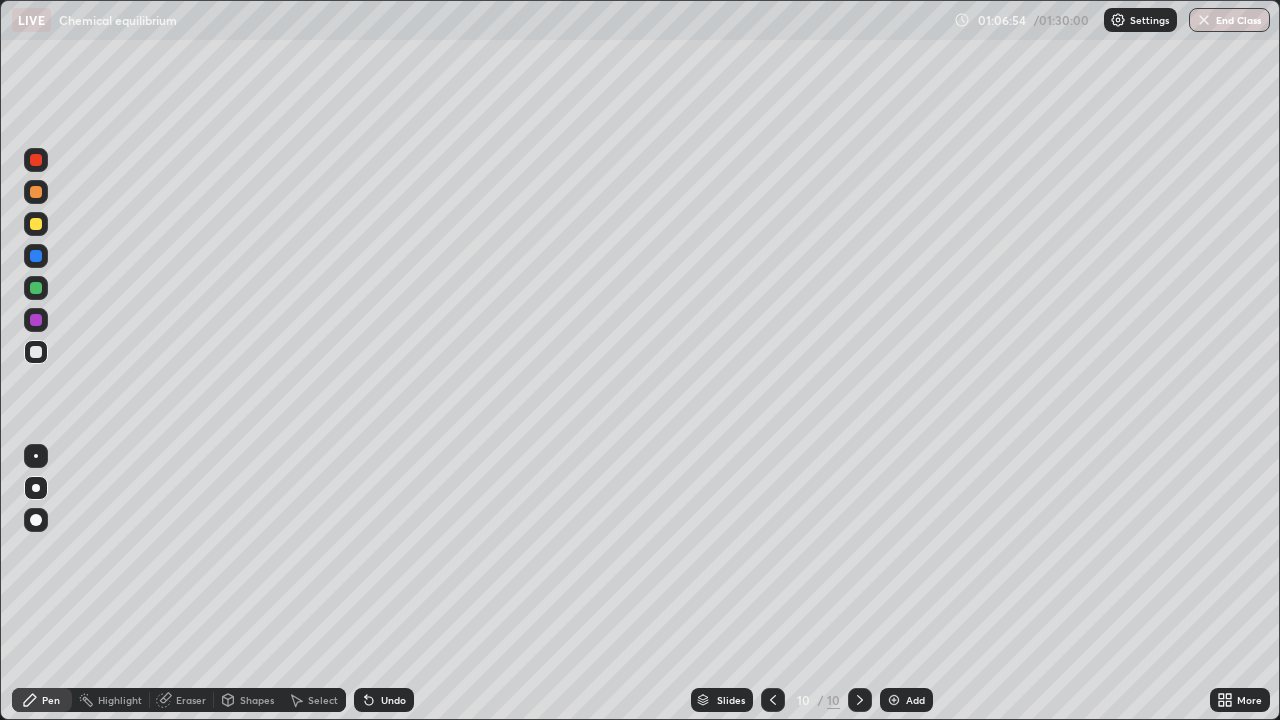 click at bounding box center [36, 288] 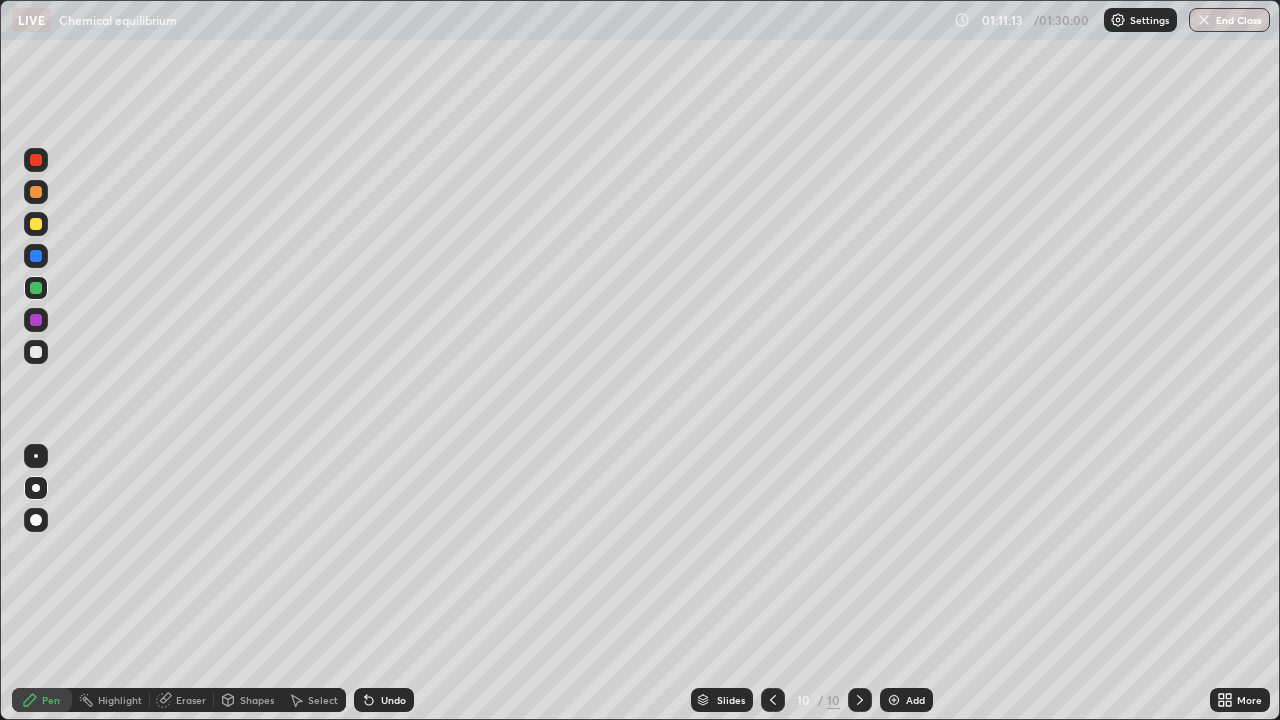 click on "Slides 10 / 10 Add" at bounding box center [812, 700] 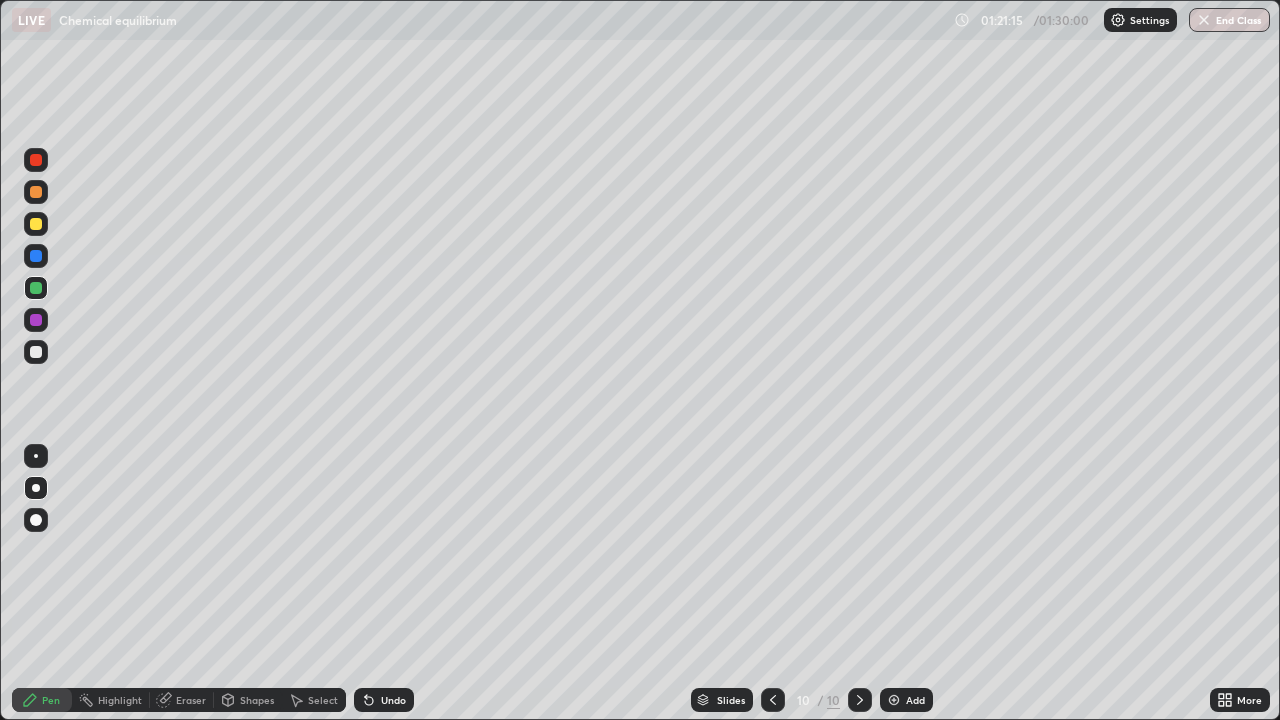 click on "Add" at bounding box center [915, 700] 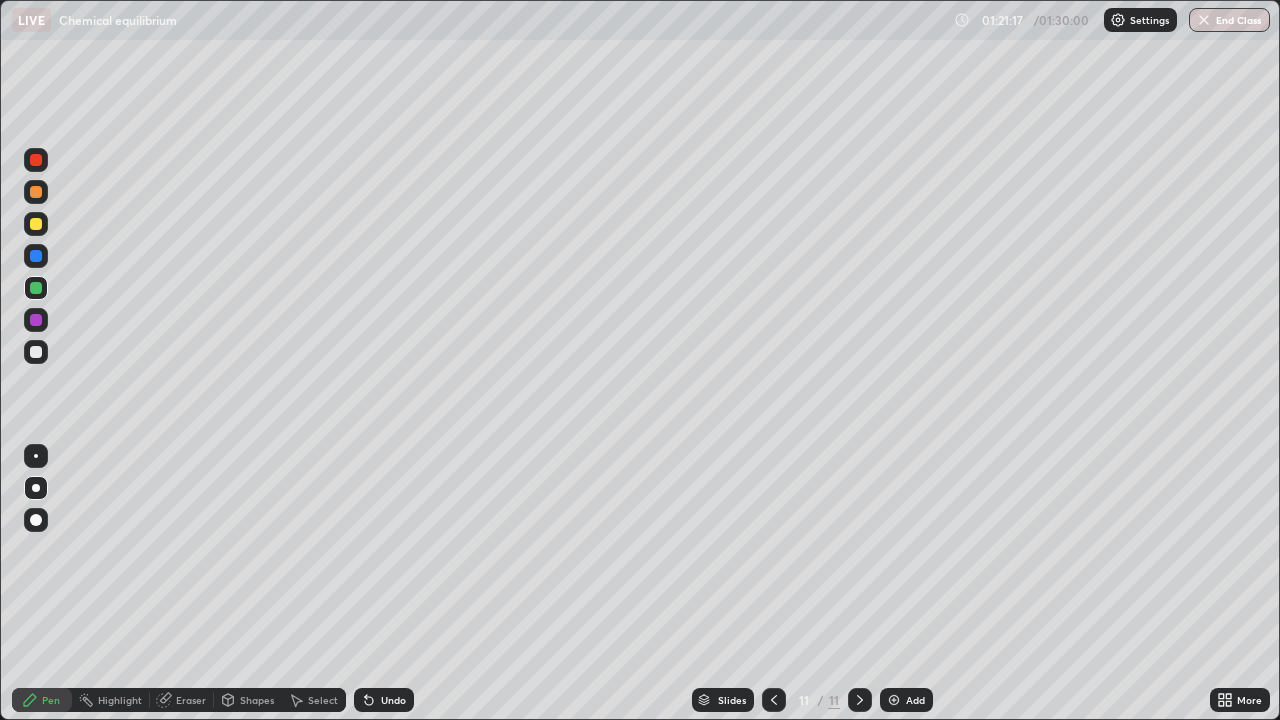 click at bounding box center [36, 352] 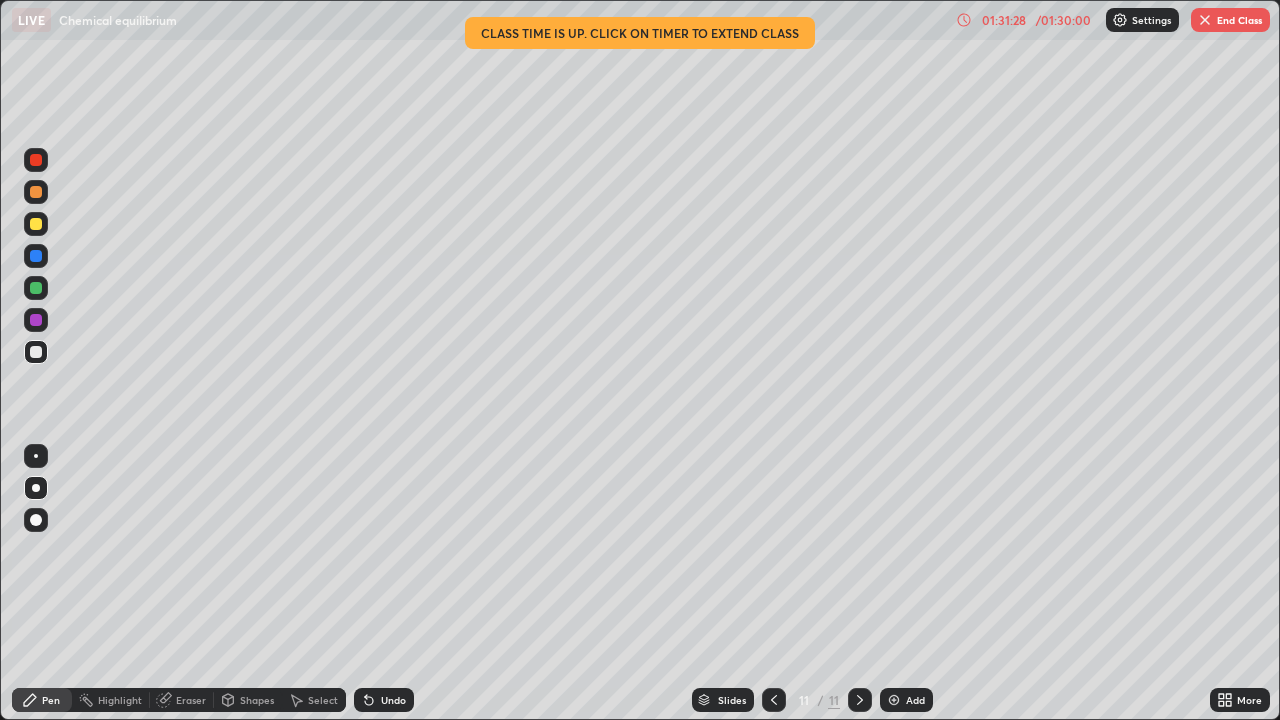 click on "End Class" at bounding box center (1230, 20) 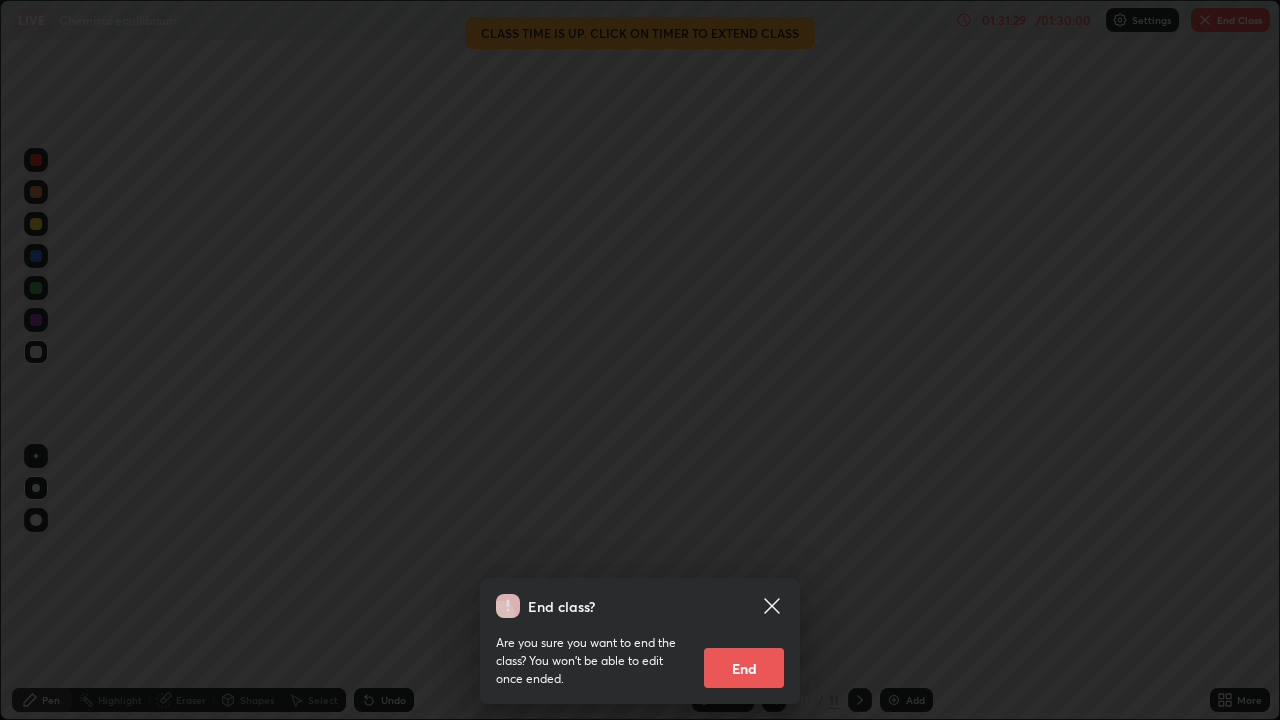 click on "End" at bounding box center (744, 668) 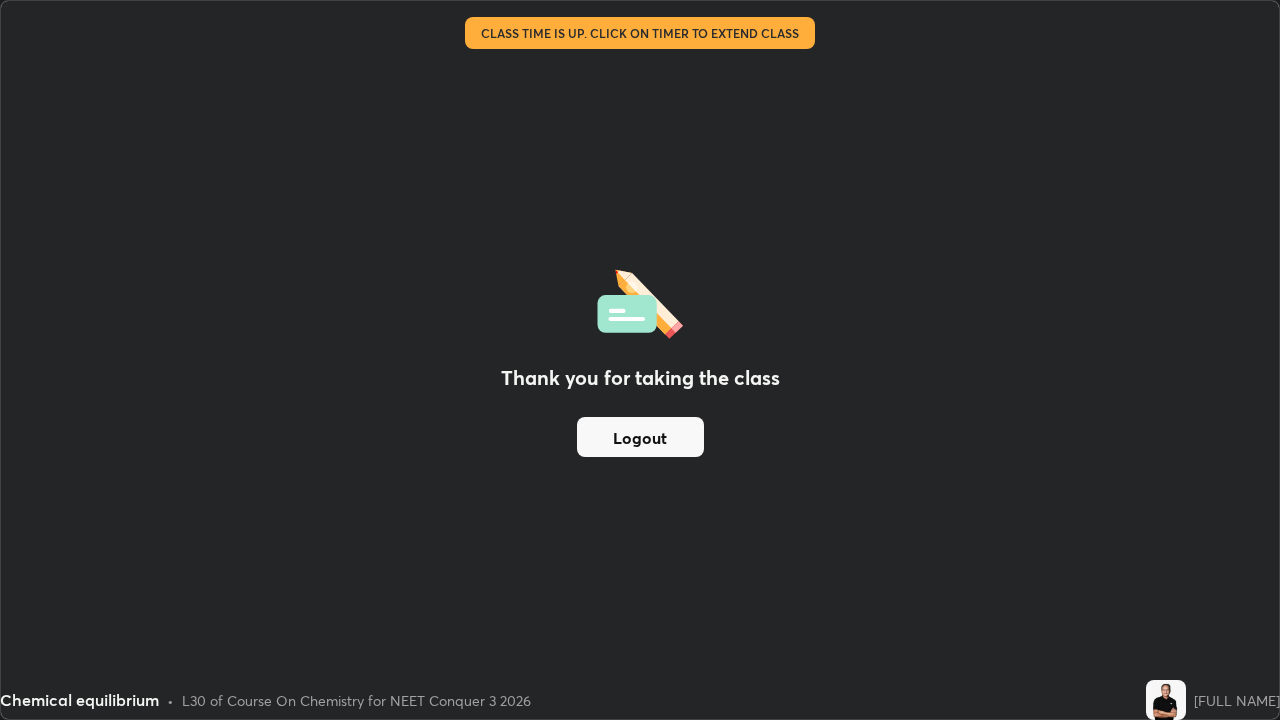 click on "Logout" at bounding box center [640, 437] 